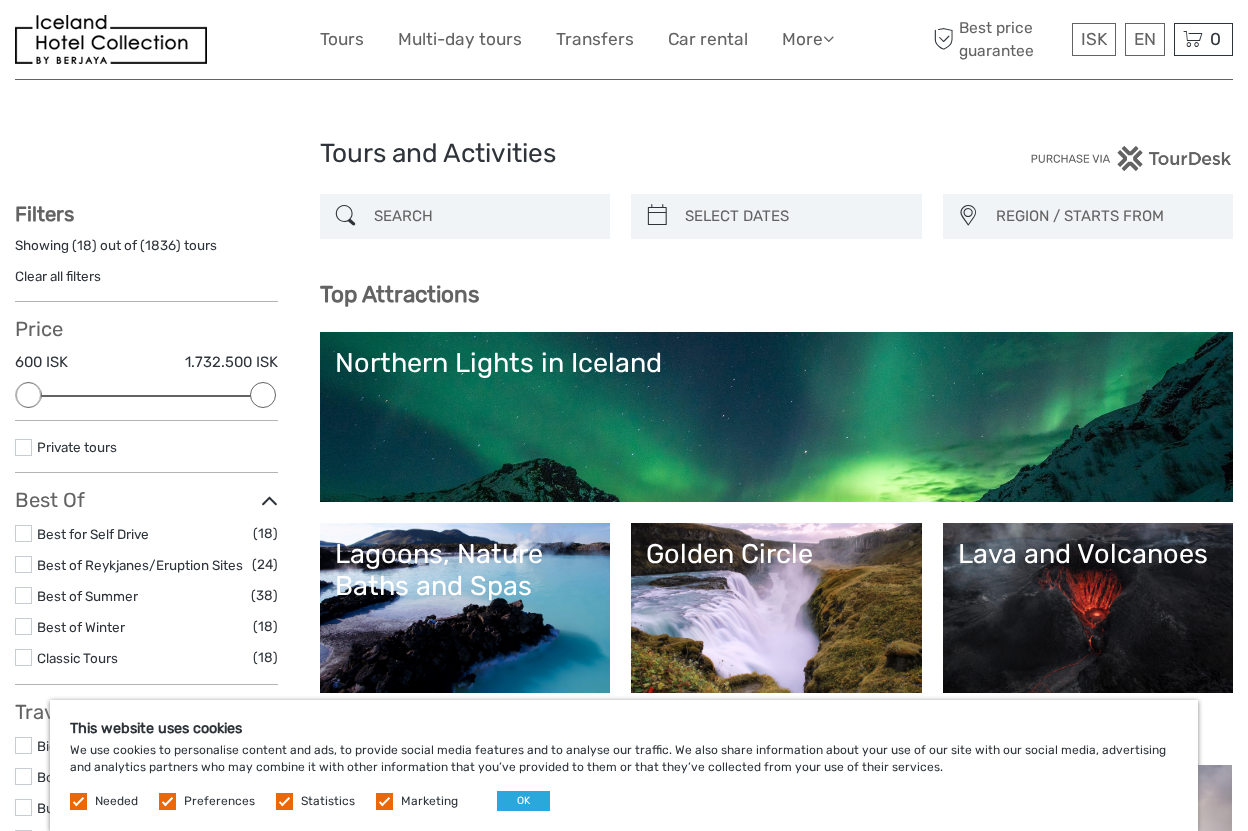 select 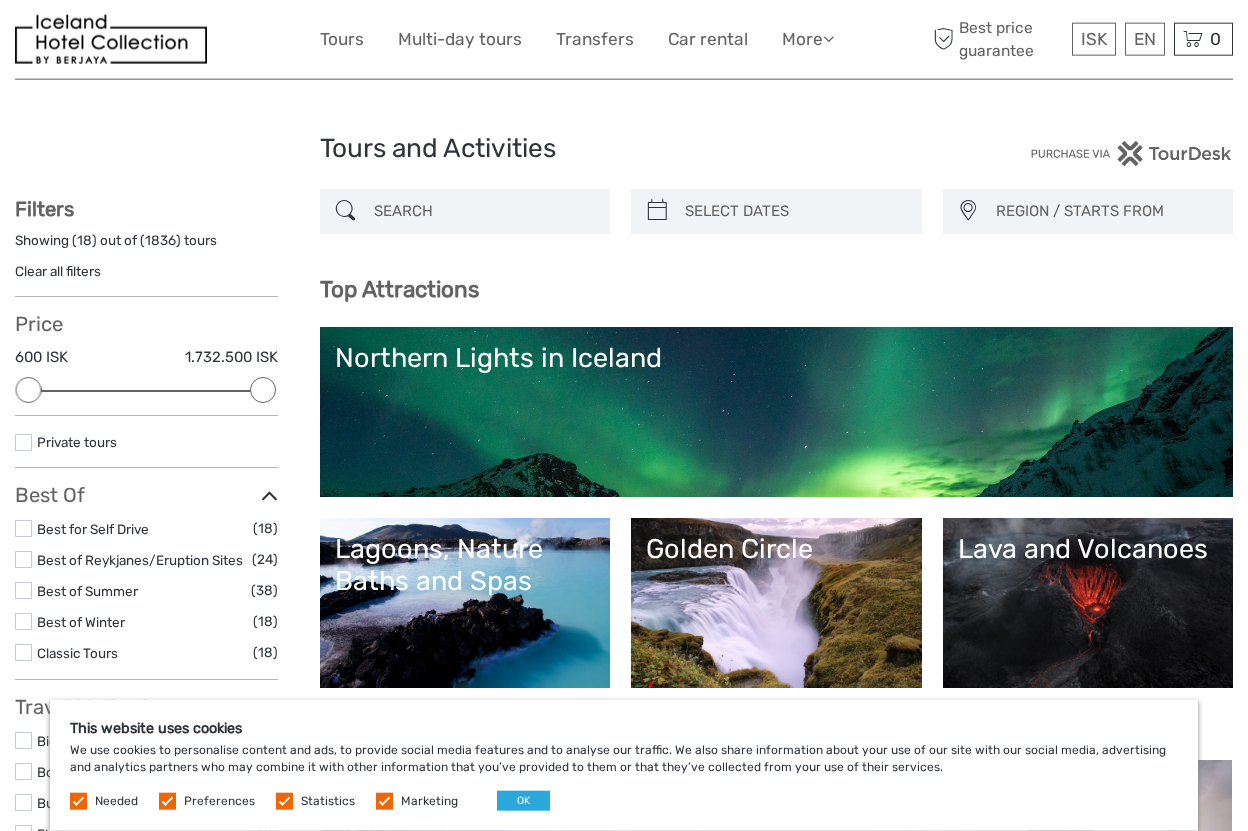 scroll, scrollTop: 0, scrollLeft: 0, axis: both 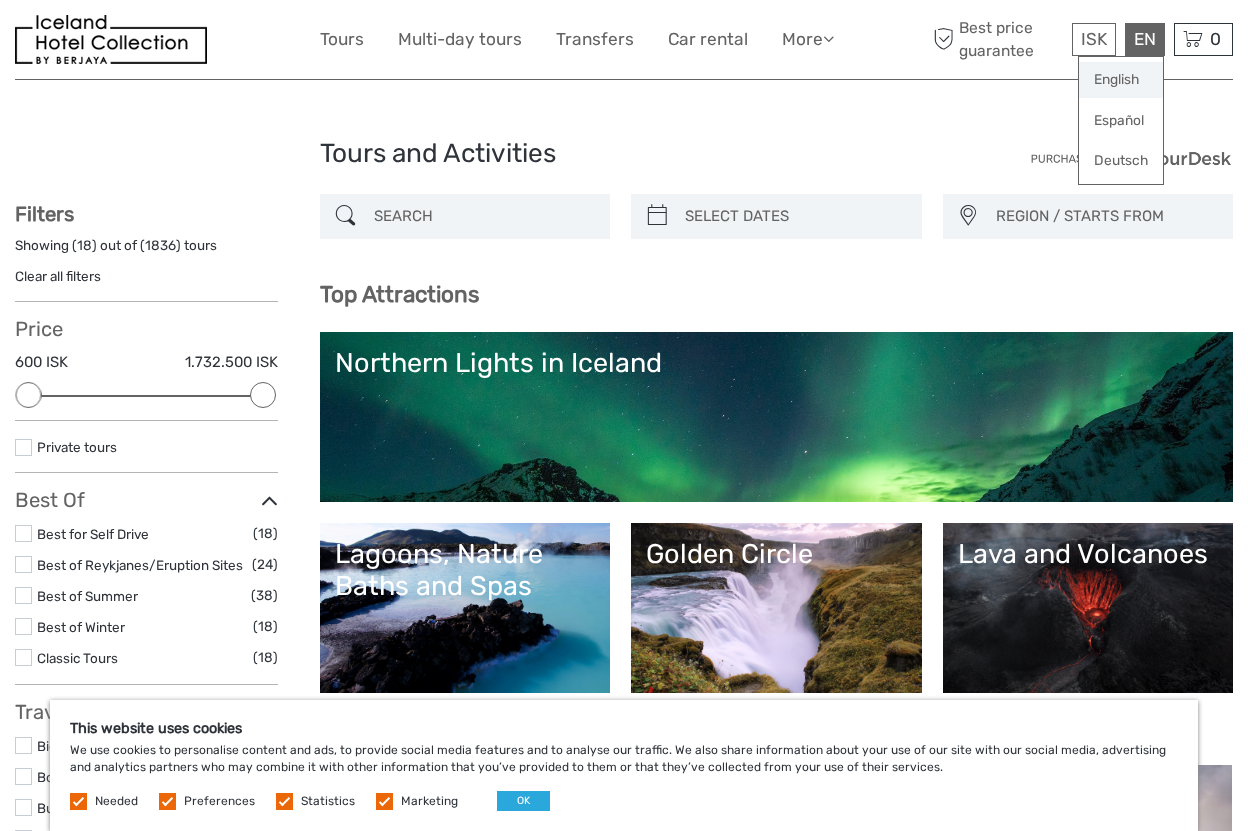 click on "English" at bounding box center (1121, 80) 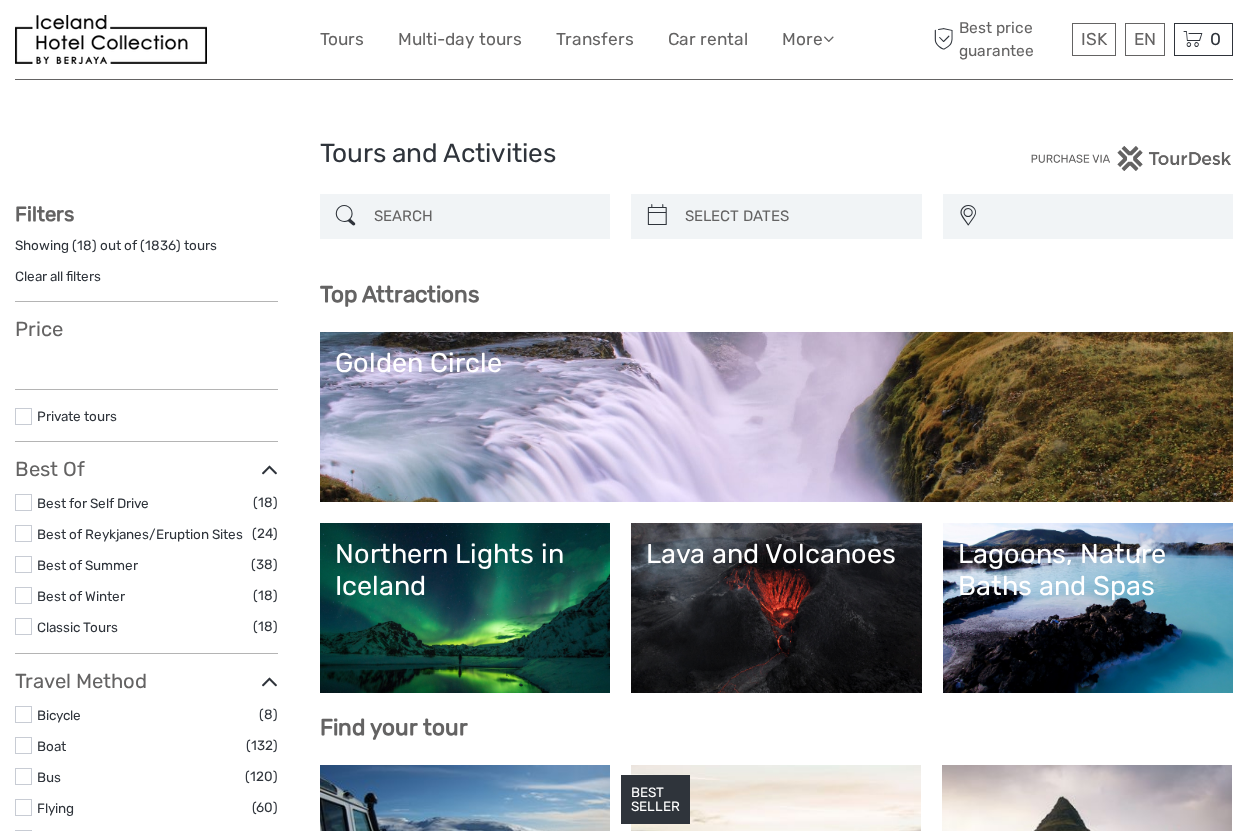select 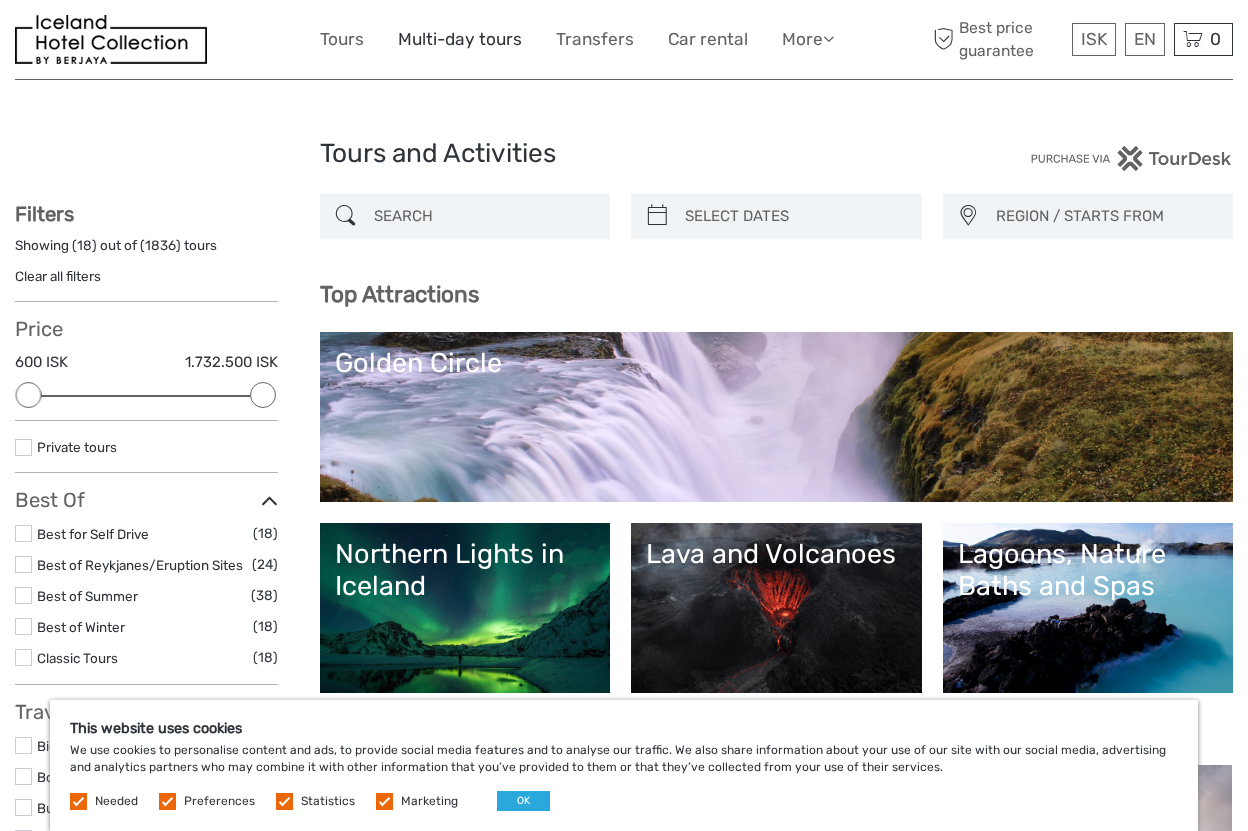 click on "Multi-day tours" at bounding box center (460, 39) 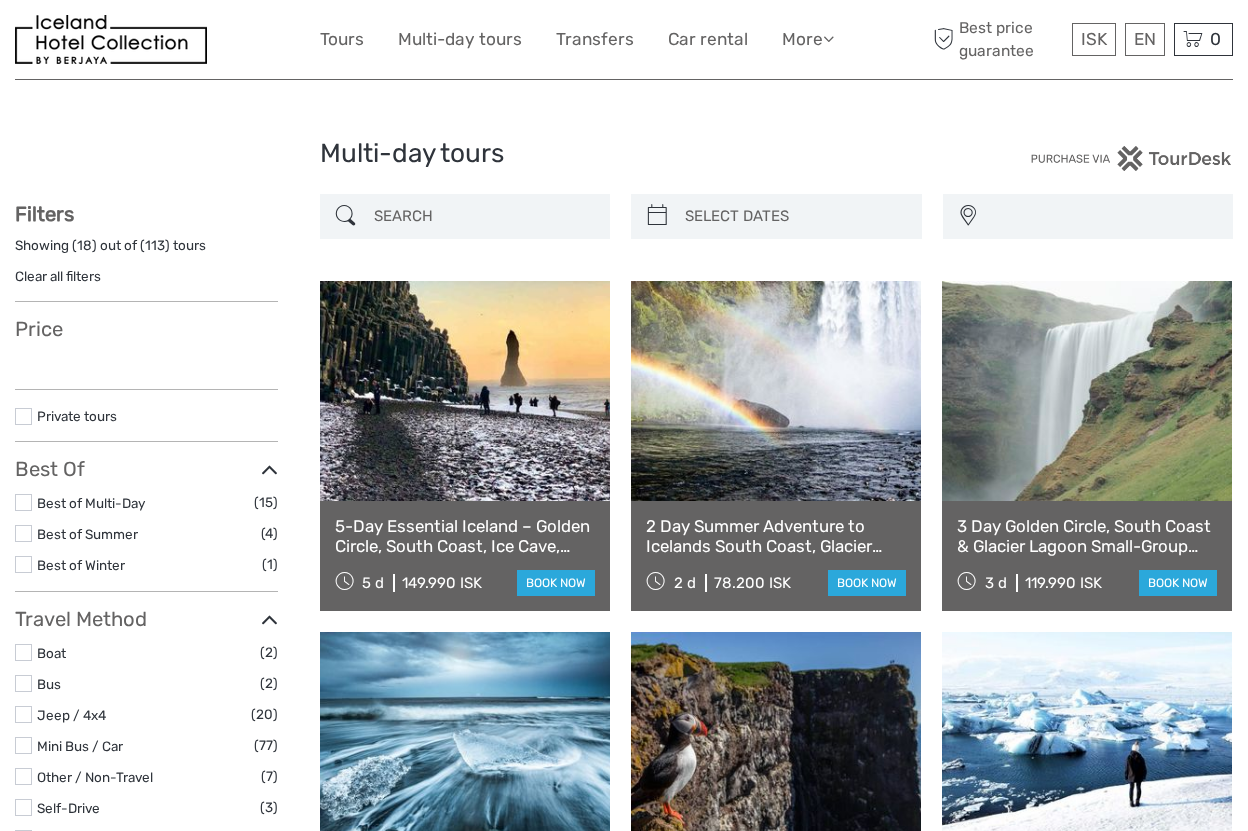 select 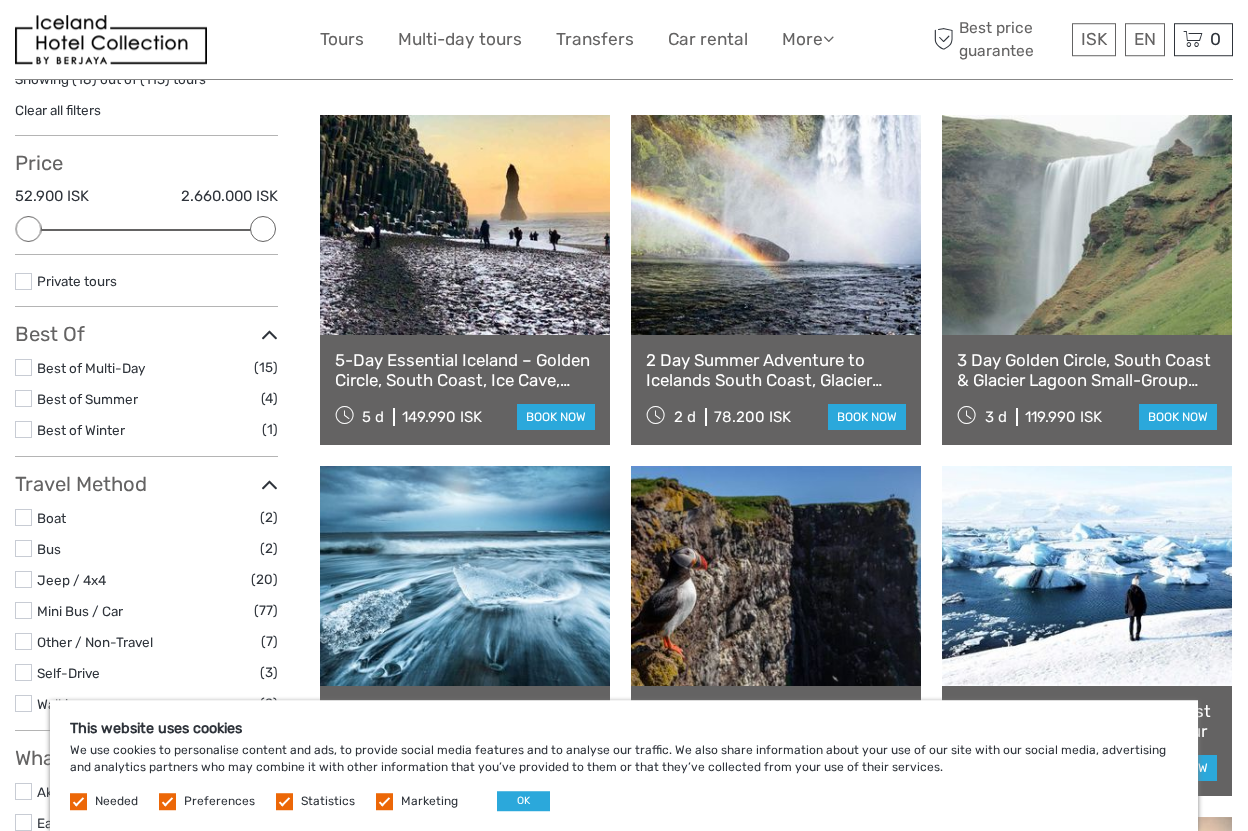 scroll, scrollTop: 132, scrollLeft: 0, axis: vertical 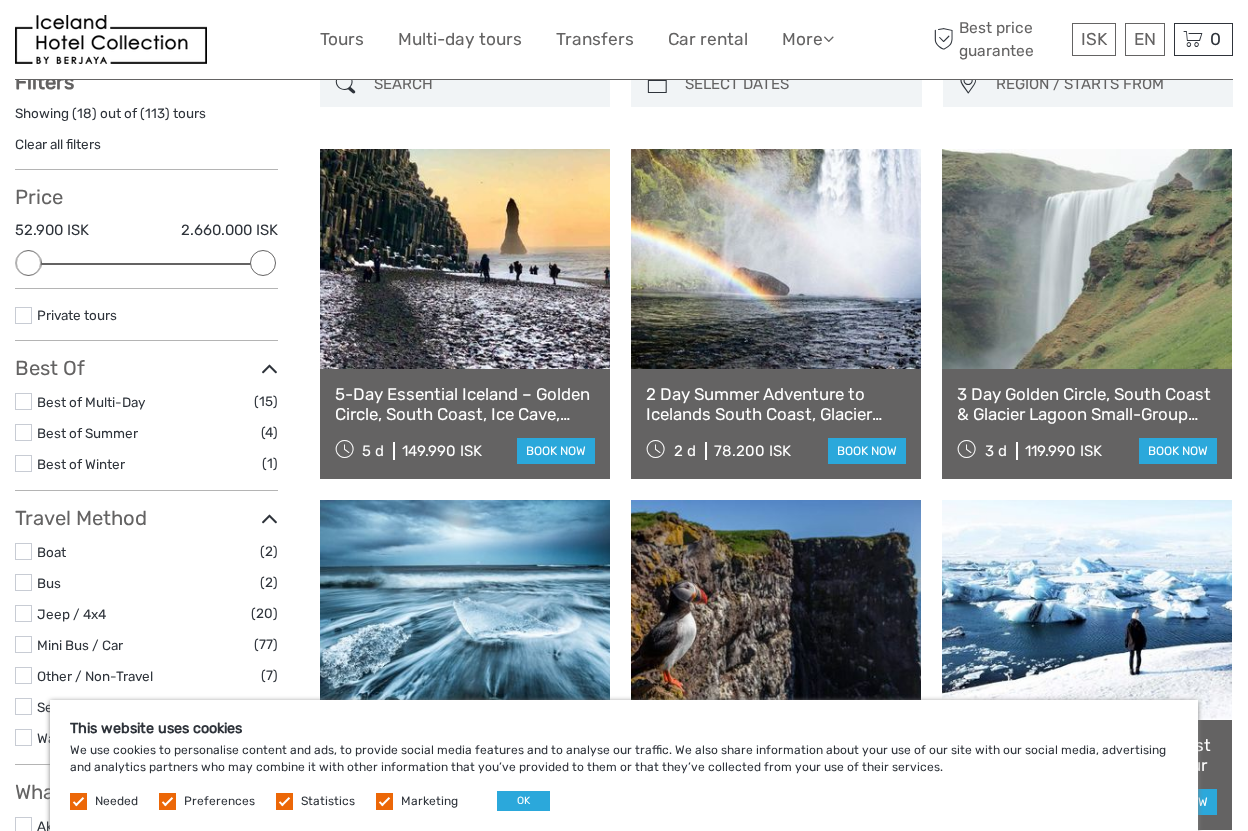 click on "3 Day Golden Circle, South Coast & Glacier Lagoon Small-Group Tour" at bounding box center (1087, 404) 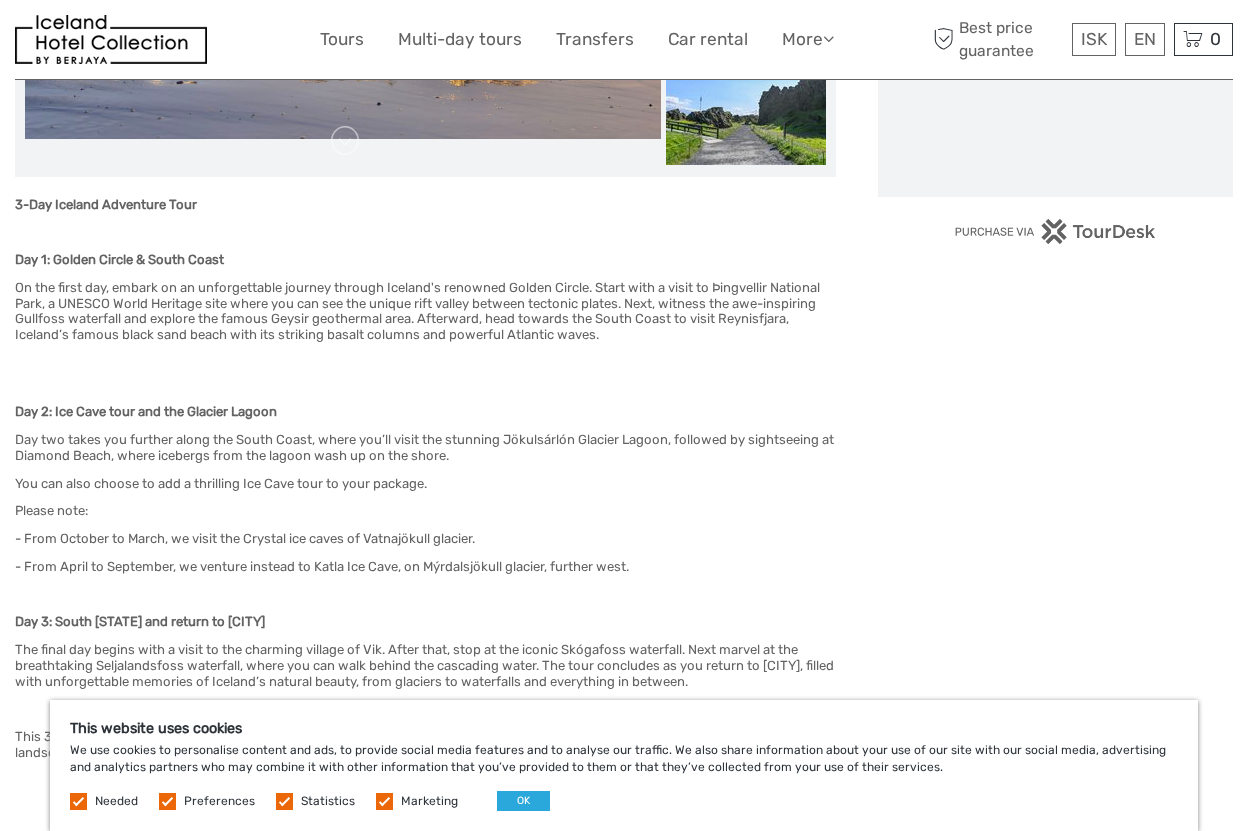 scroll, scrollTop: 0, scrollLeft: 0, axis: both 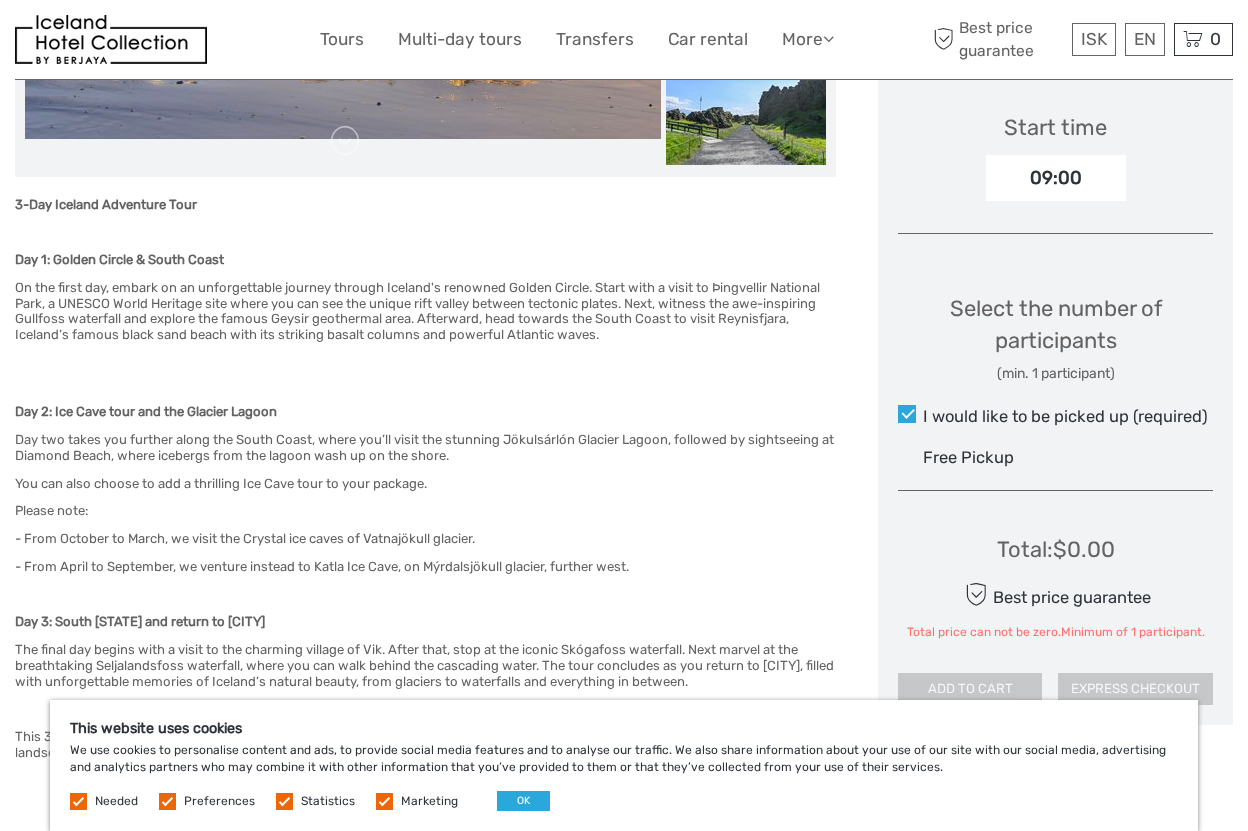 checkbox on "true" 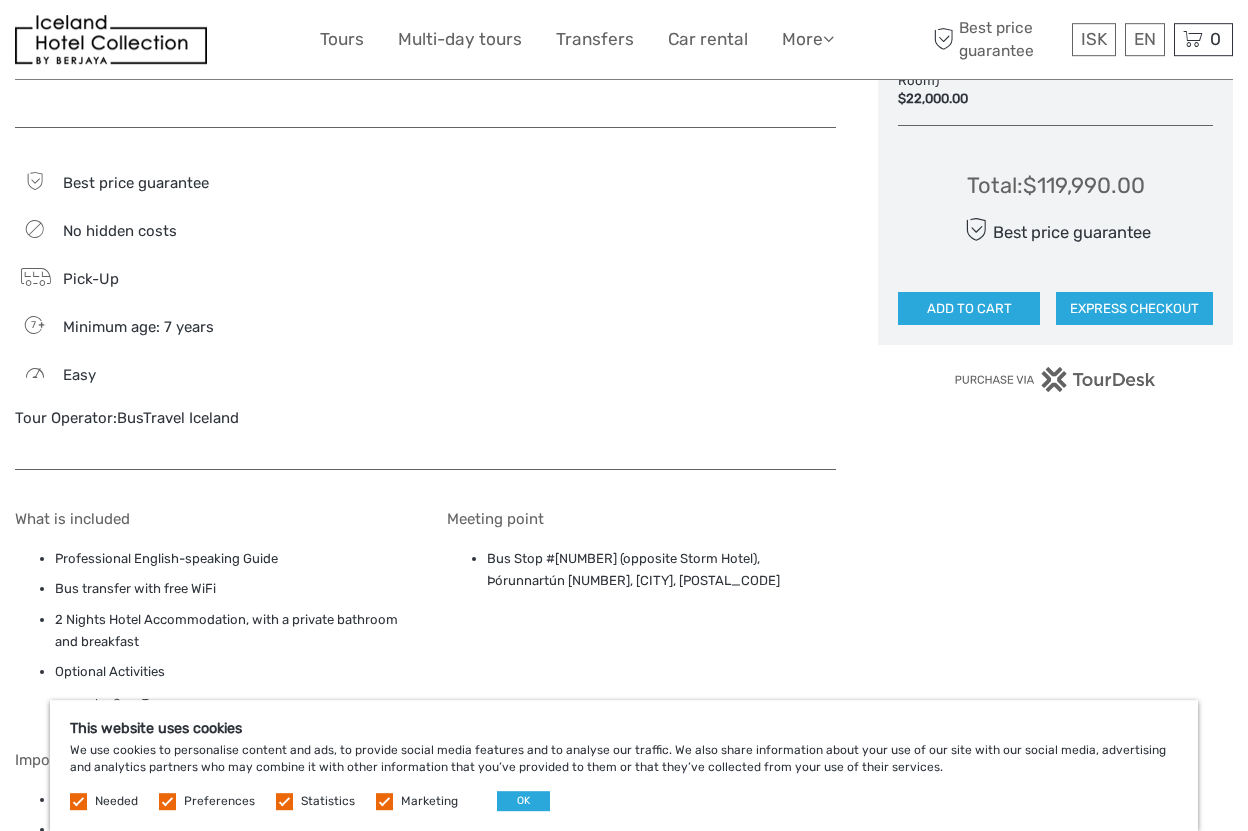 scroll, scrollTop: 1320, scrollLeft: 0, axis: vertical 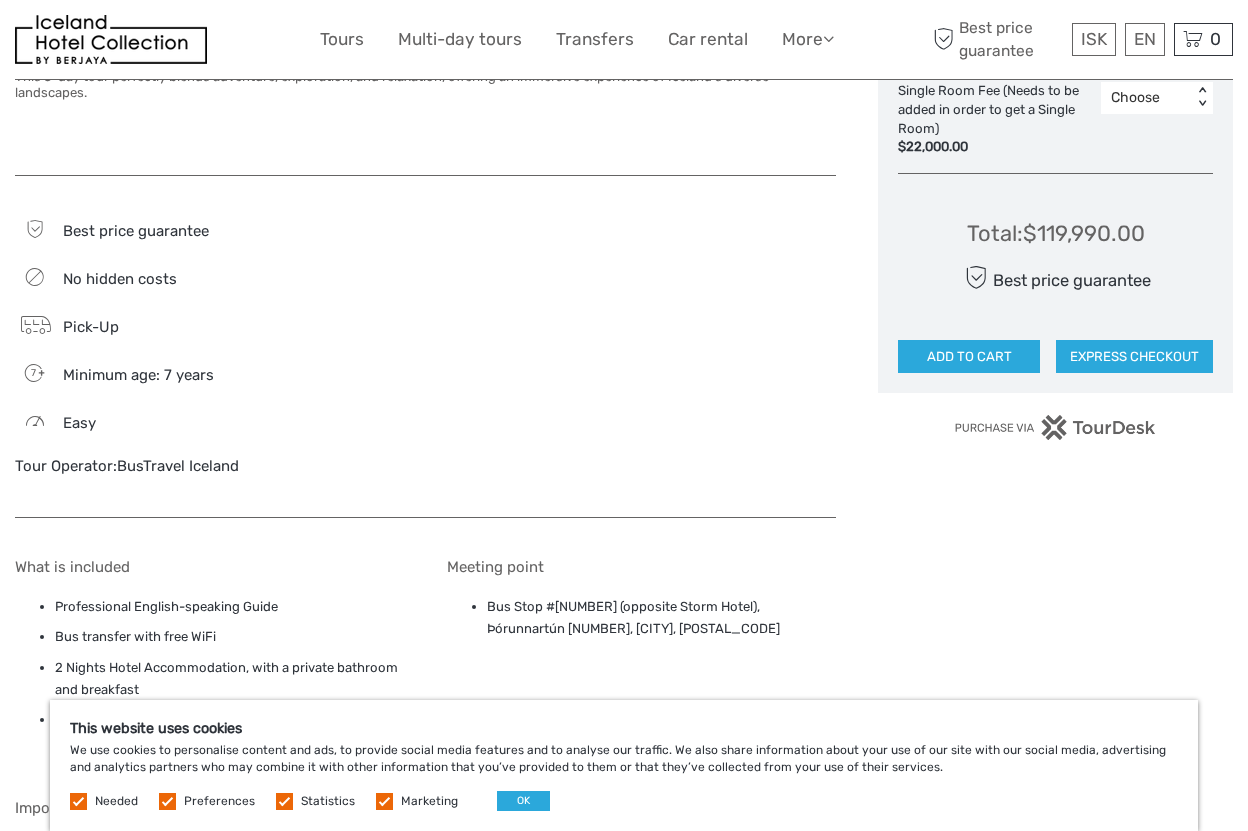drag, startPoint x: 118, startPoint y: 482, endPoint x: 248, endPoint y: 485, distance: 130.0346 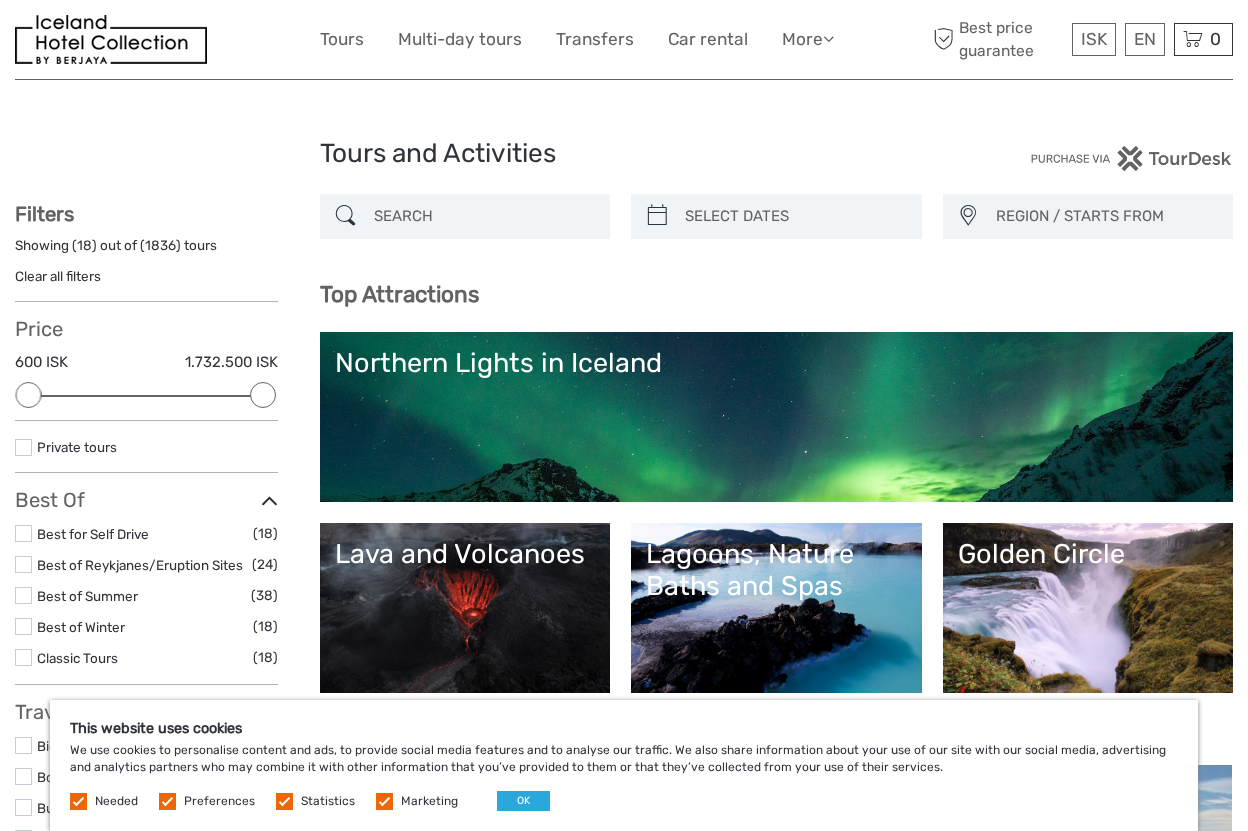 select 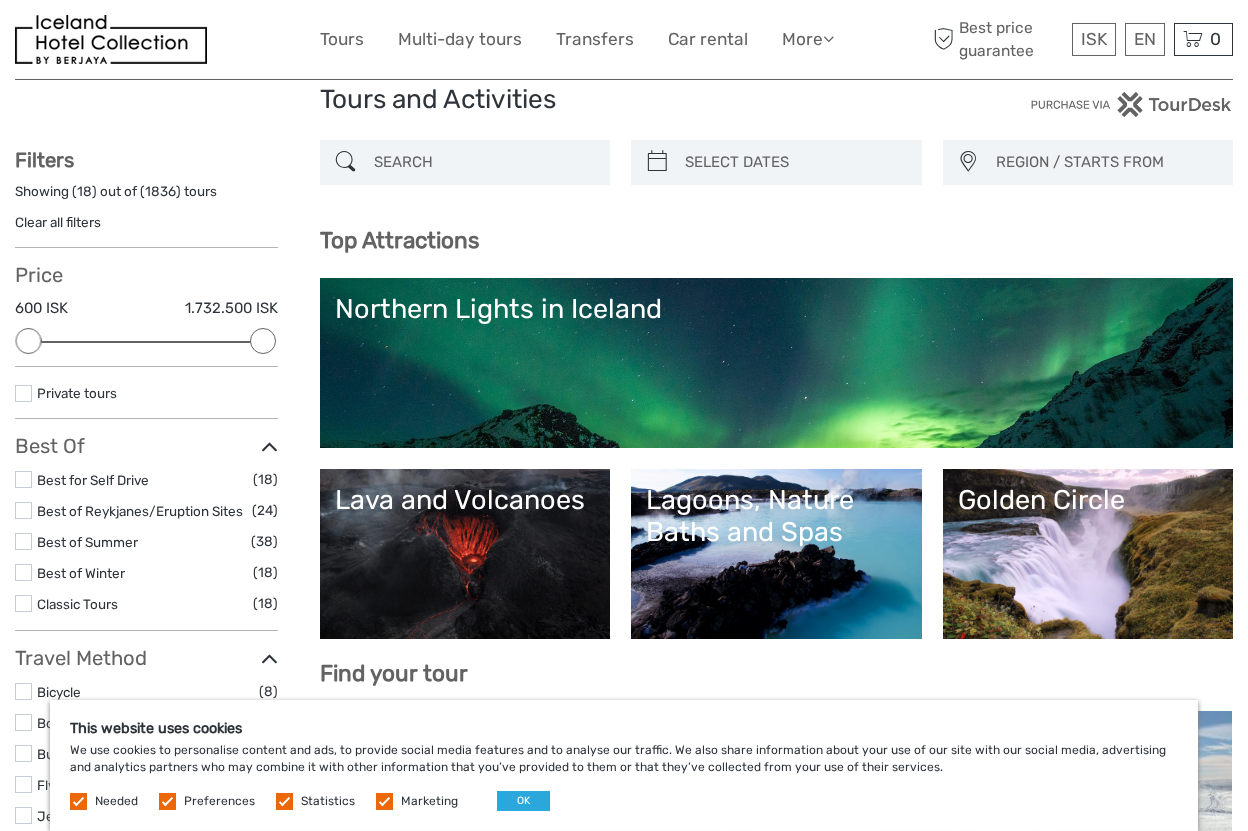 scroll, scrollTop: 0, scrollLeft: 0, axis: both 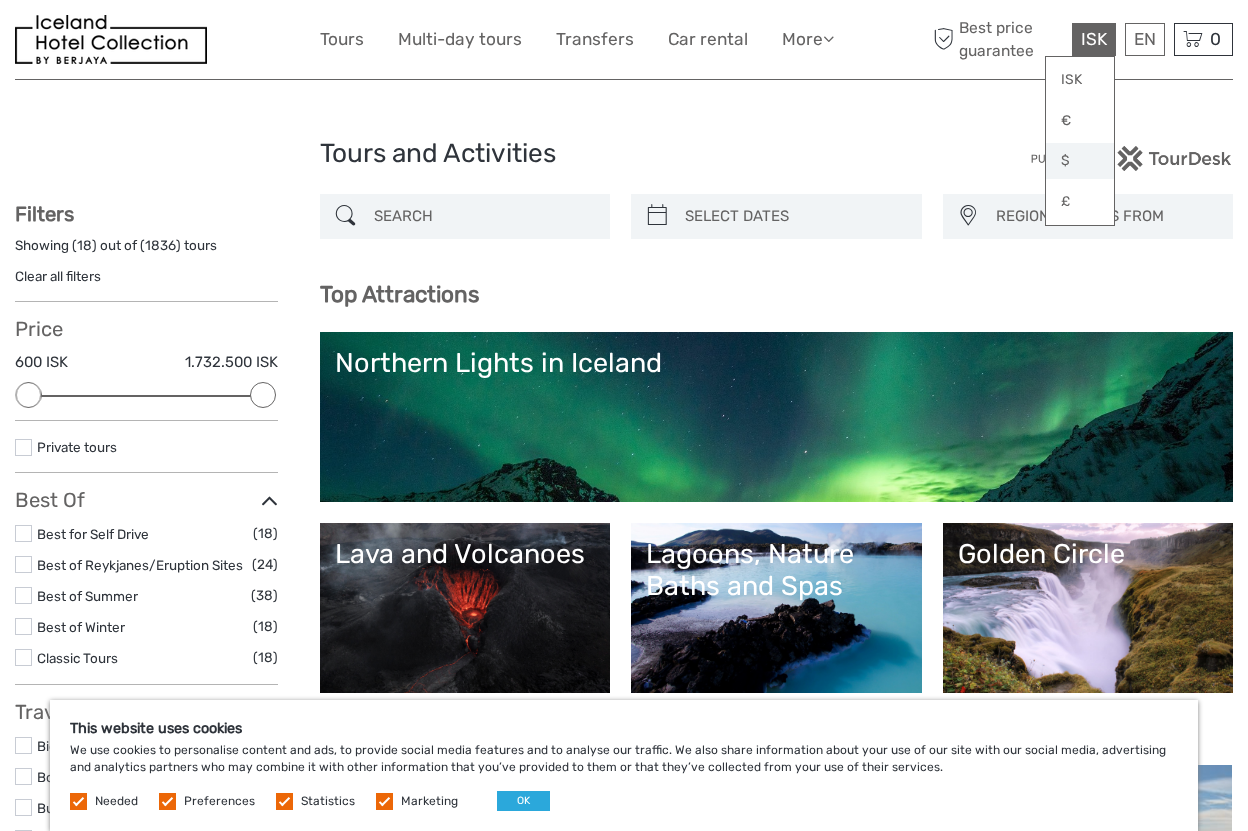 click on "$" at bounding box center (1080, 161) 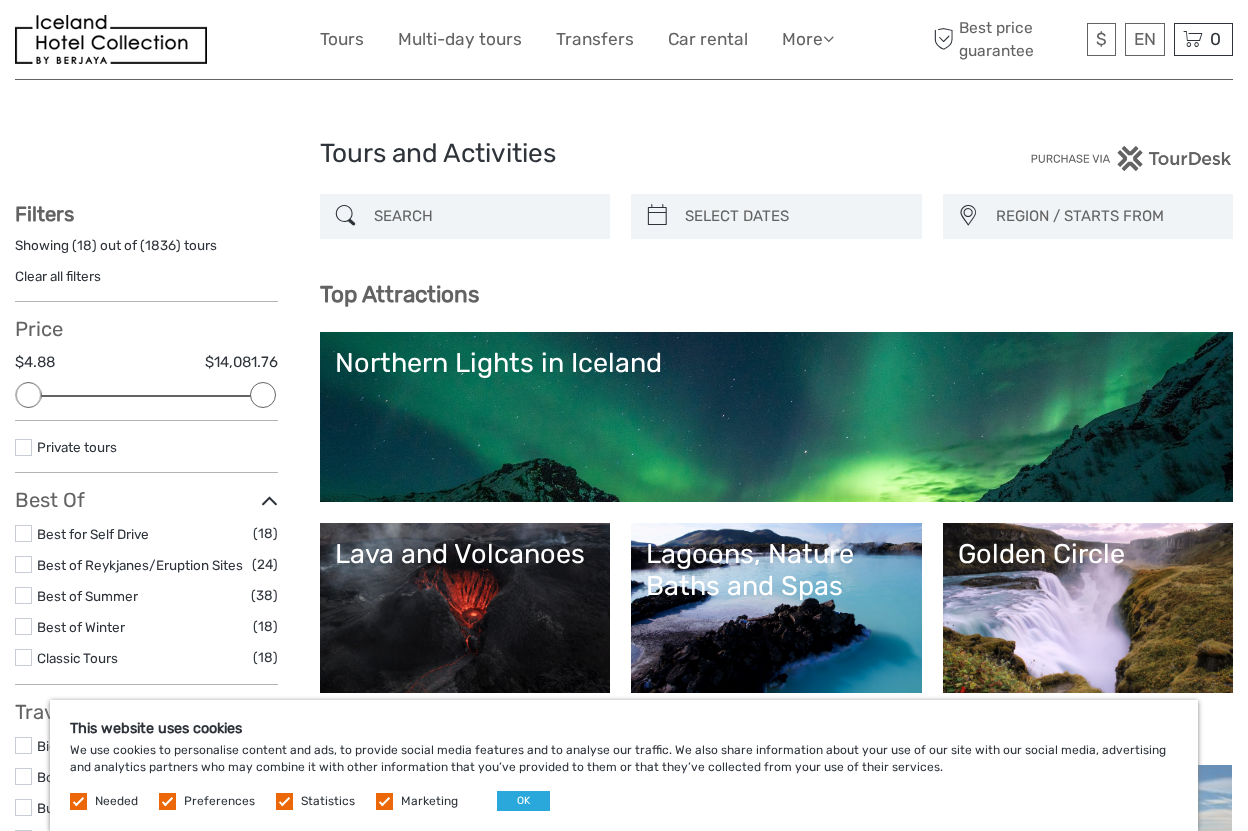 click at bounding box center (1131, 158) 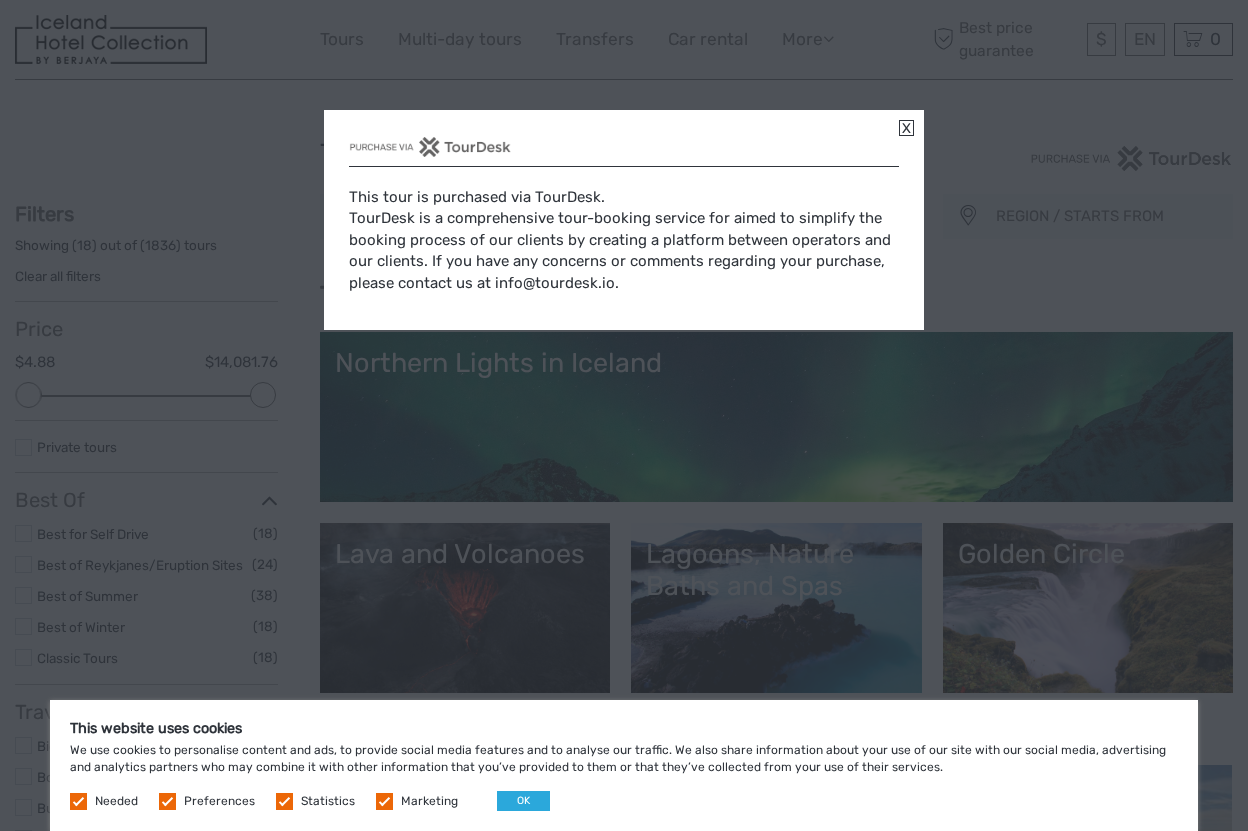 click at bounding box center (906, 128) 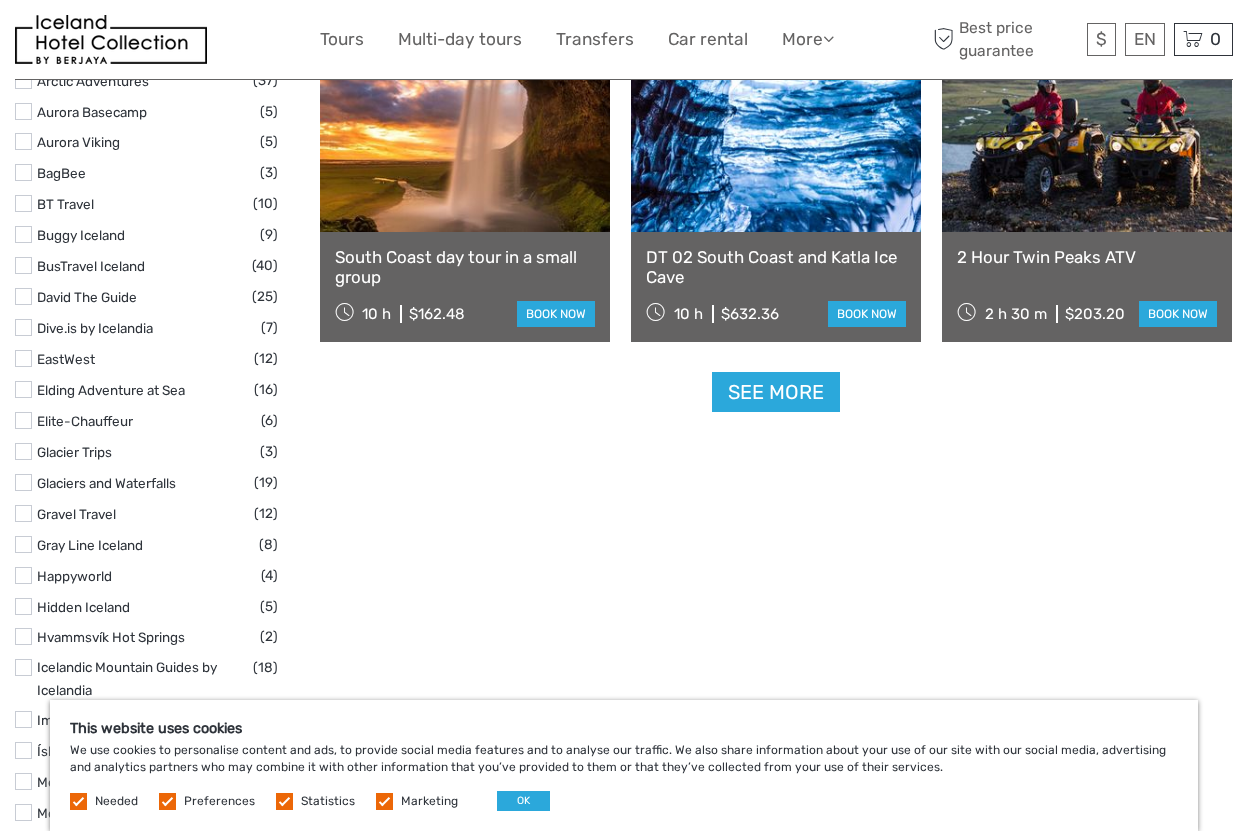 scroll, scrollTop: 2640, scrollLeft: 0, axis: vertical 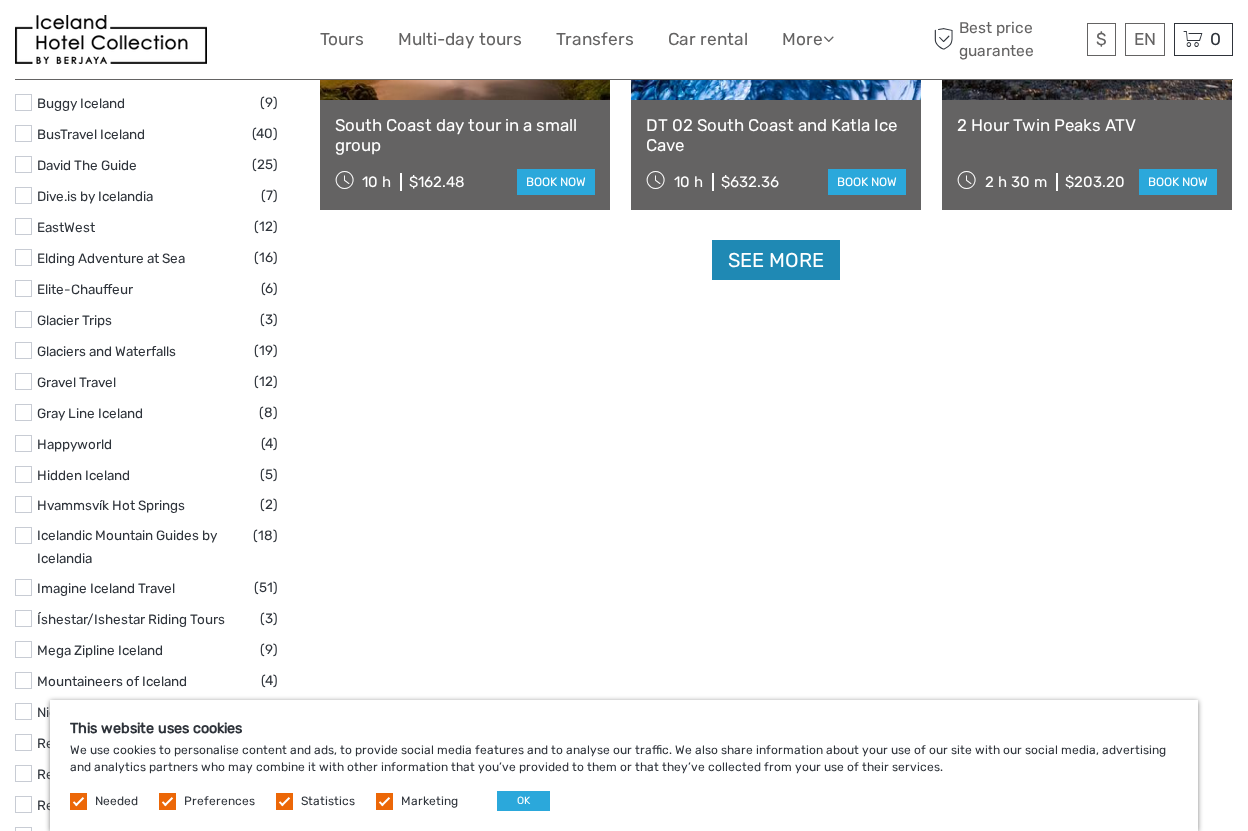 click on "See more" at bounding box center (776, 260) 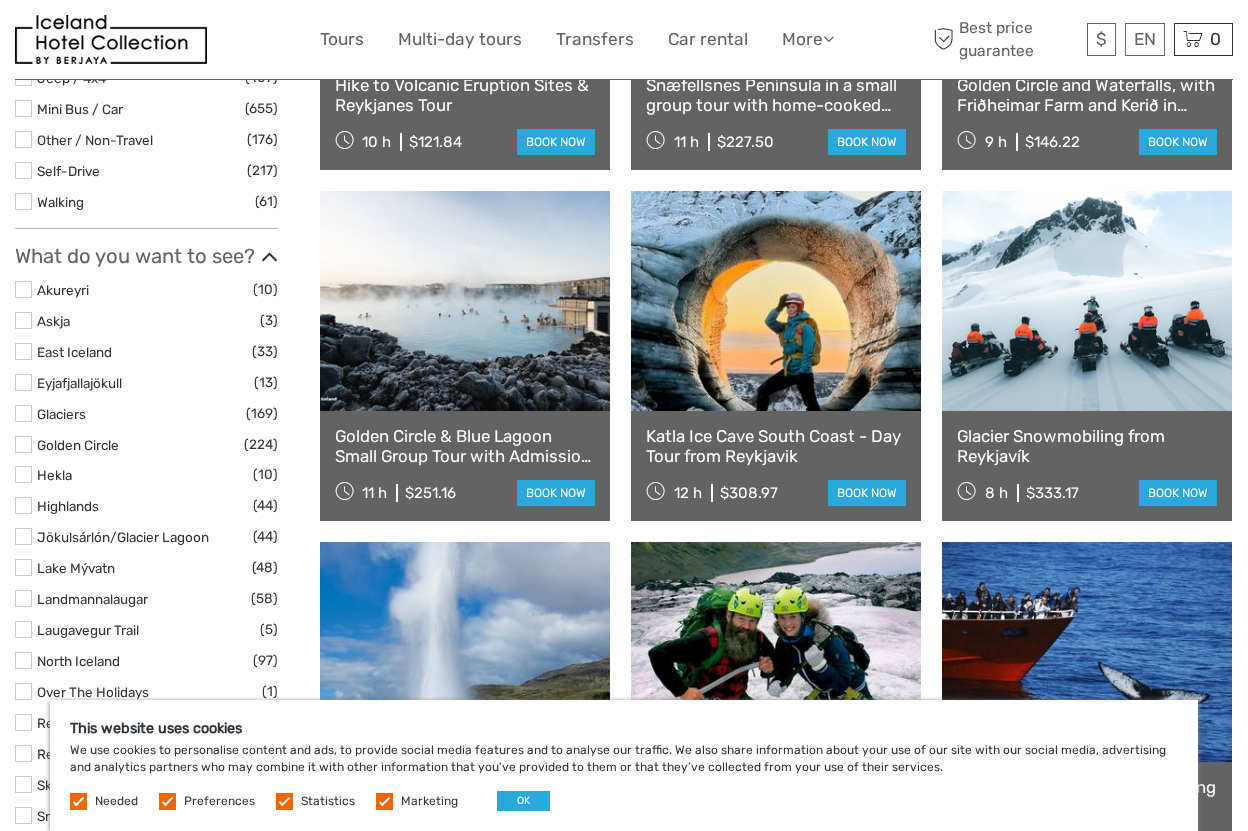 scroll, scrollTop: 0, scrollLeft: 0, axis: both 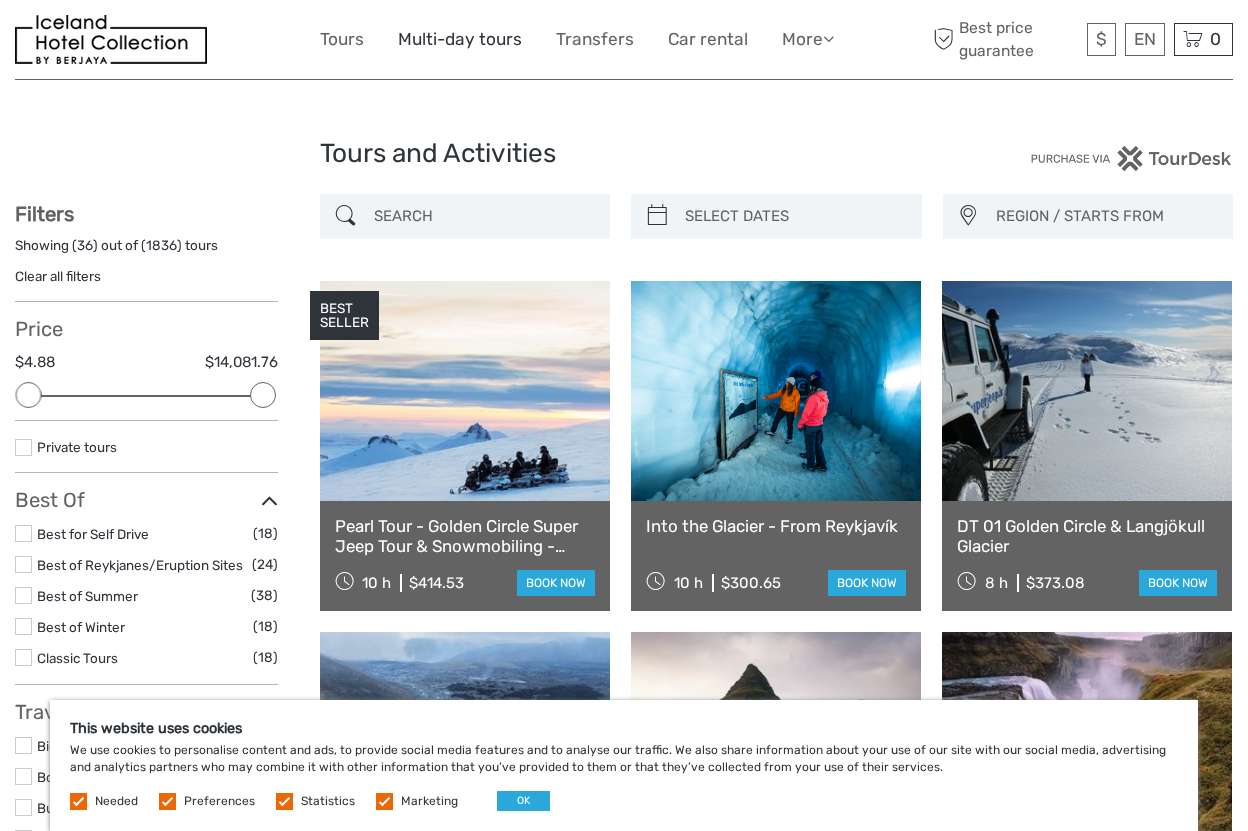 click on "Multi-day tours" at bounding box center [460, 39] 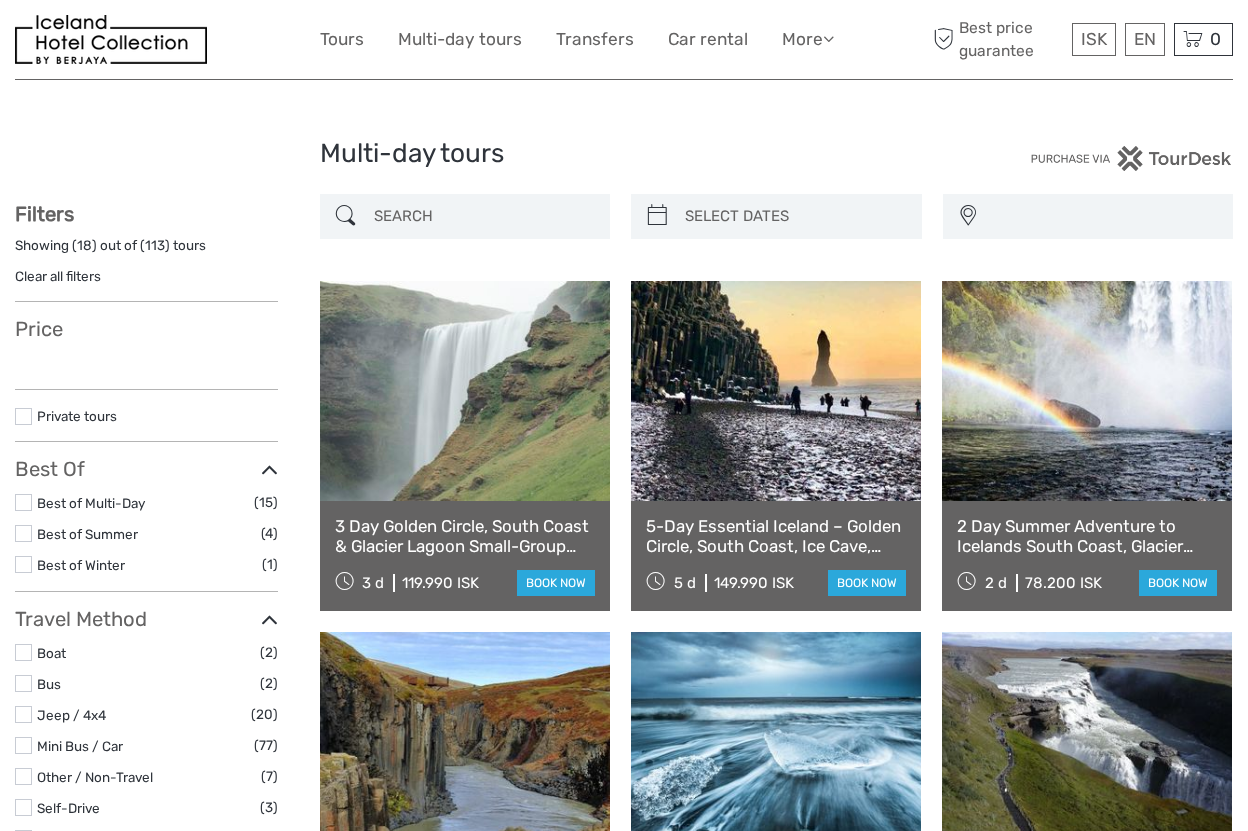 select 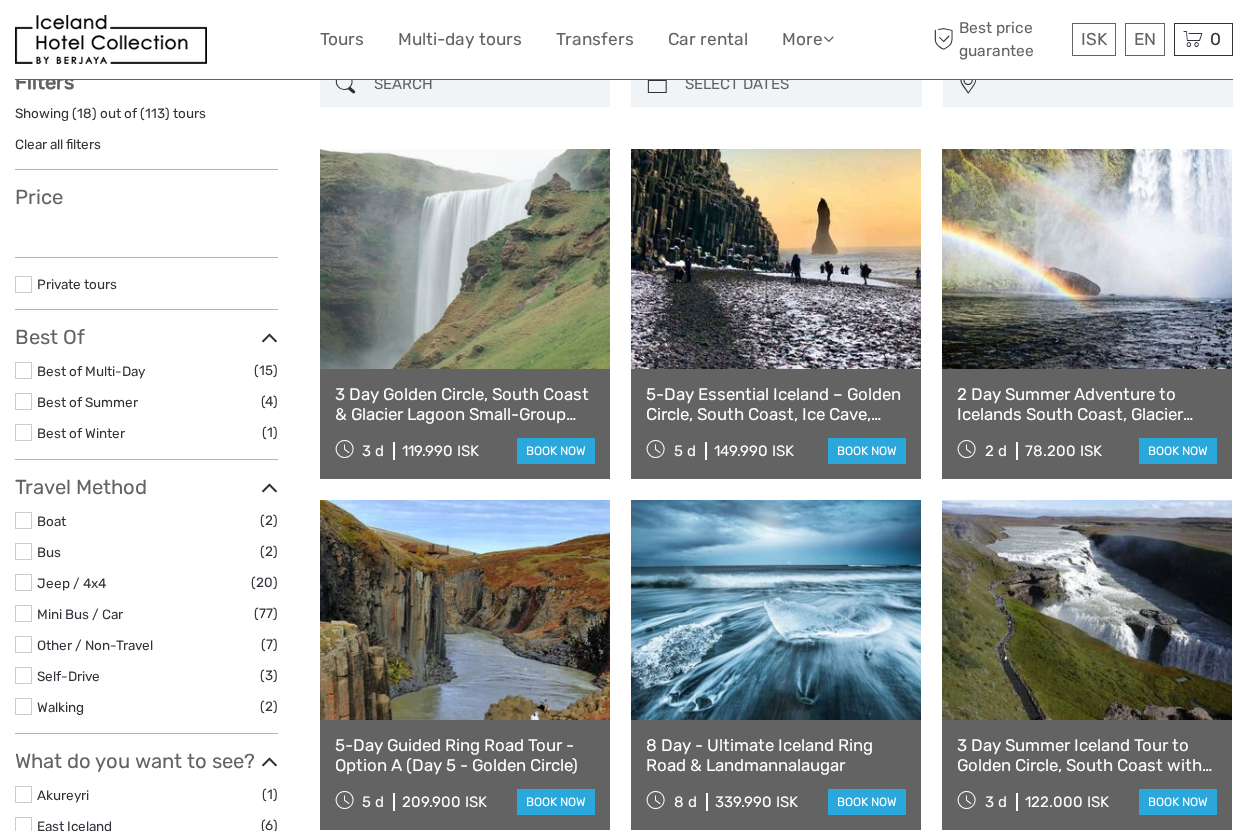 select 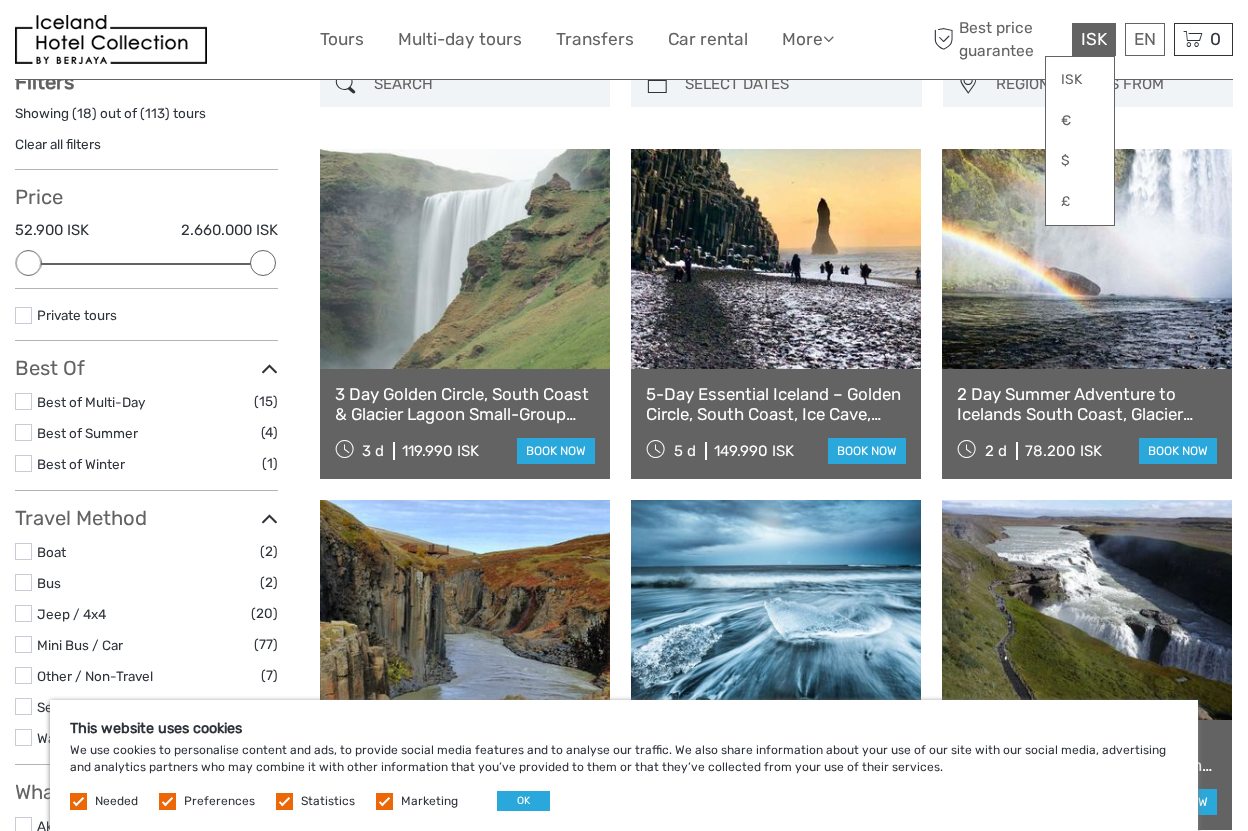 click on "ISK" at bounding box center [1094, 39] 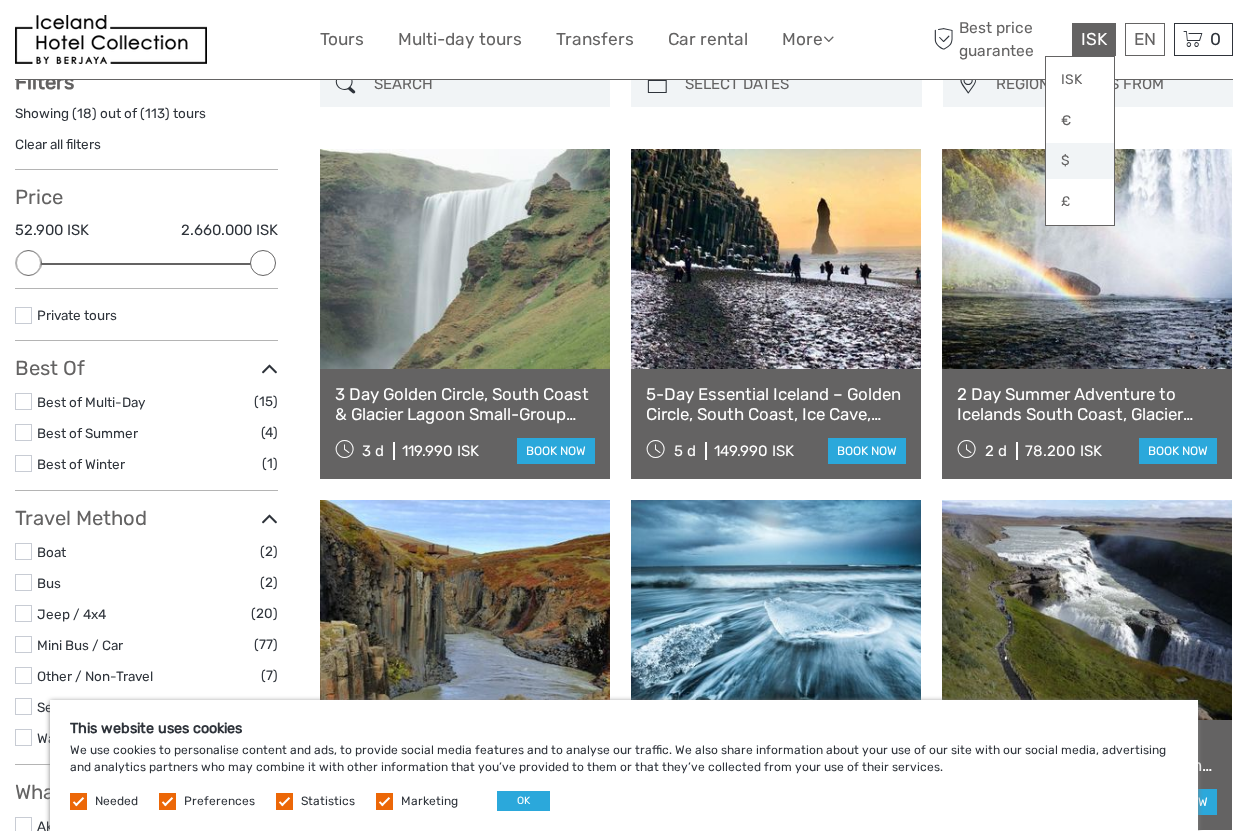 click on "$" at bounding box center (1080, 161) 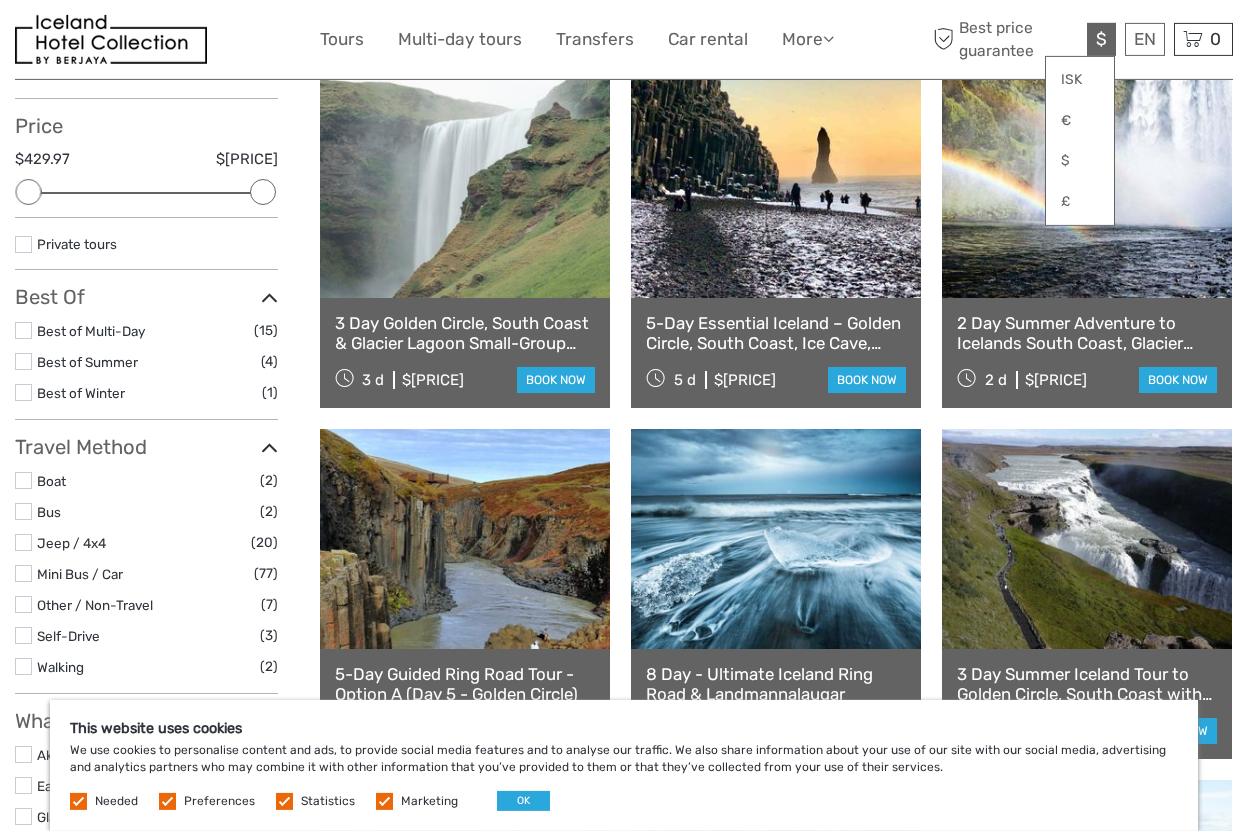 scroll, scrollTop: 0, scrollLeft: 0, axis: both 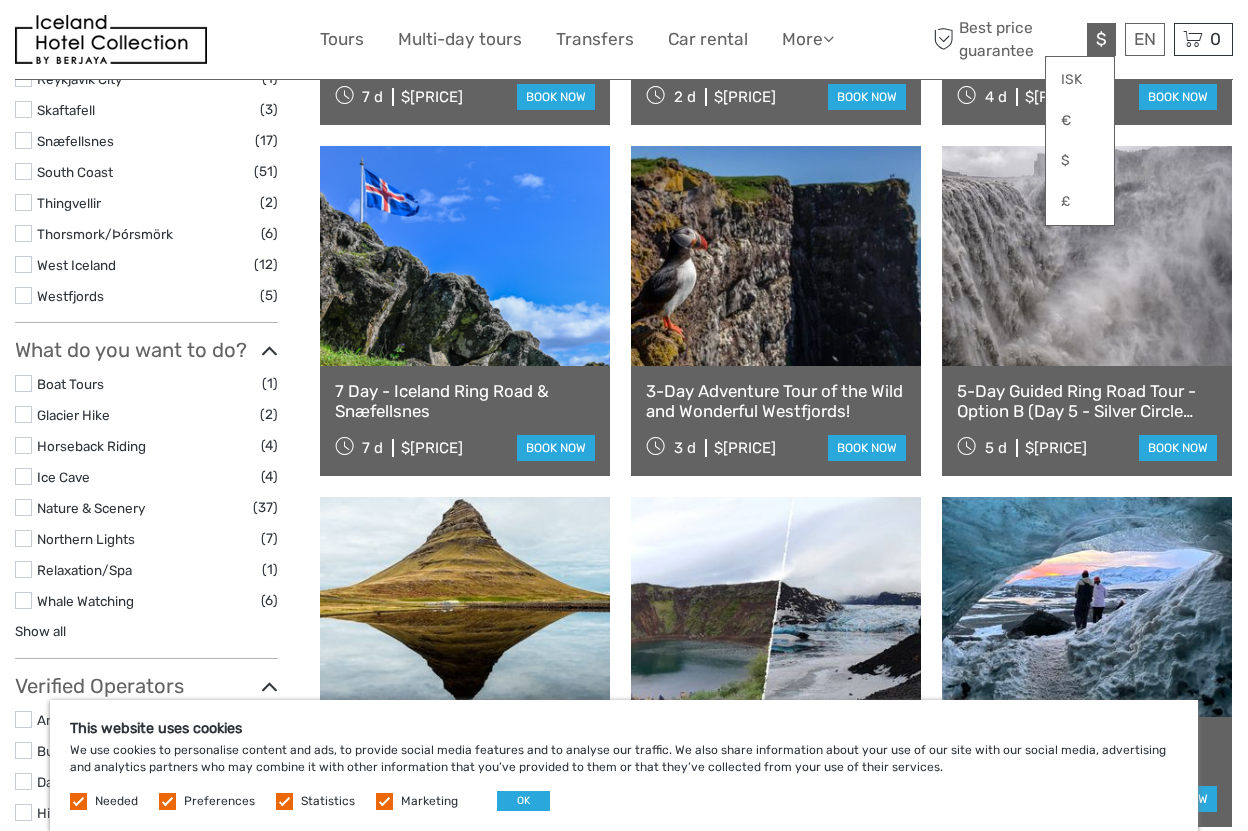 click at bounding box center [465, 256] 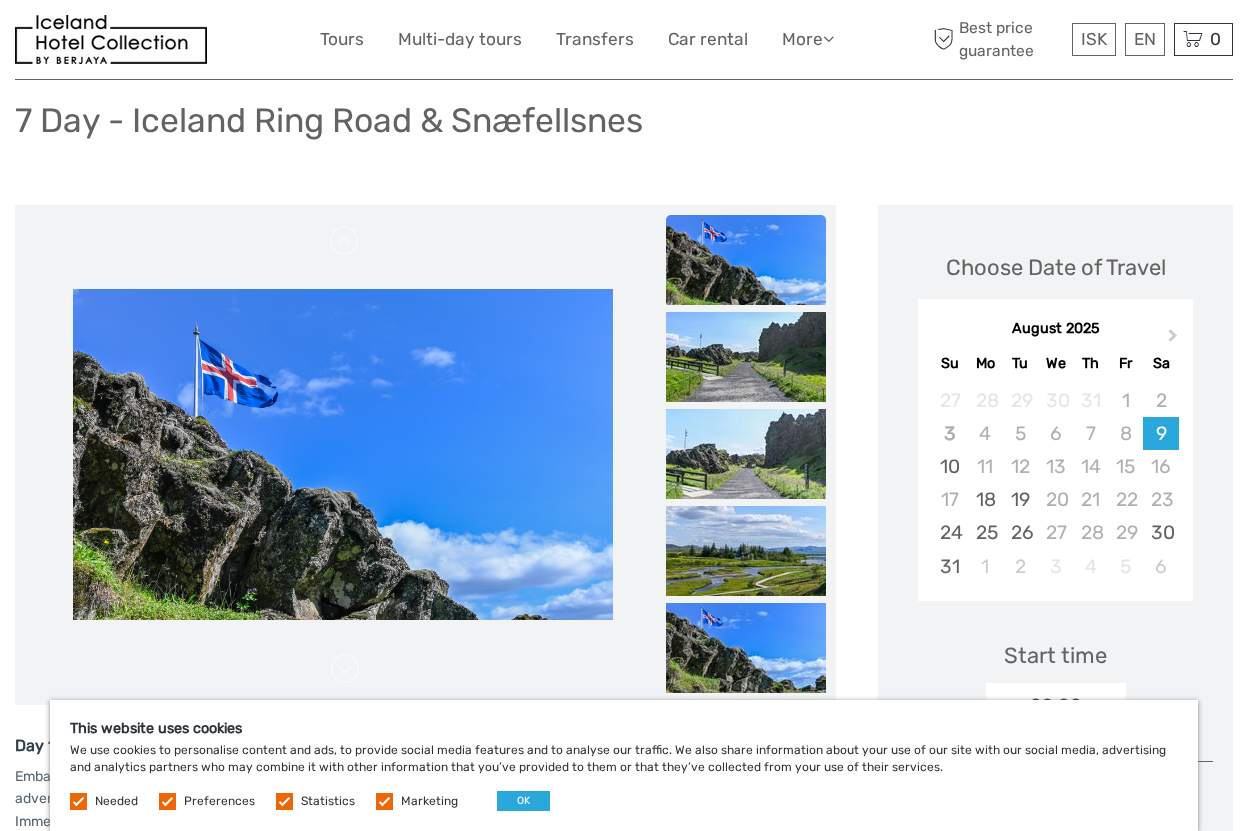 scroll, scrollTop: 0, scrollLeft: 0, axis: both 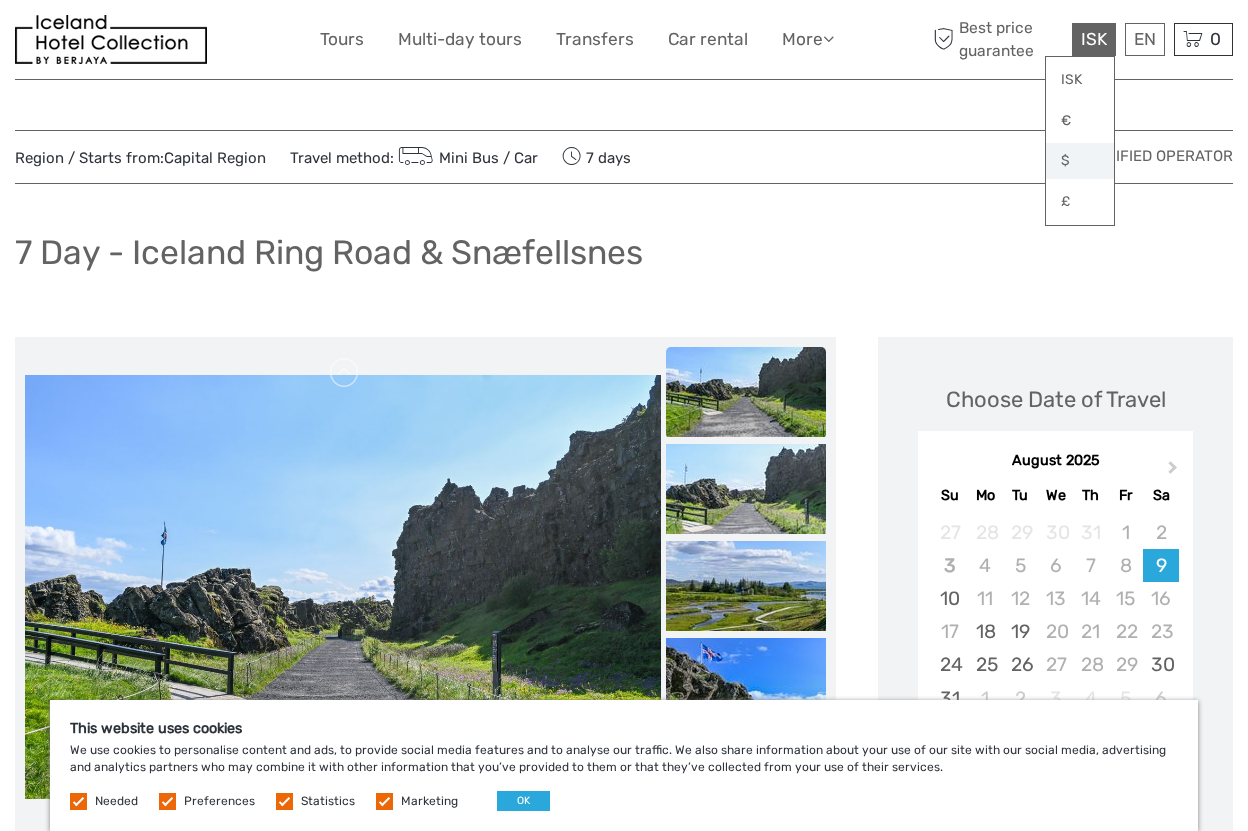 click on "$" at bounding box center (1080, 161) 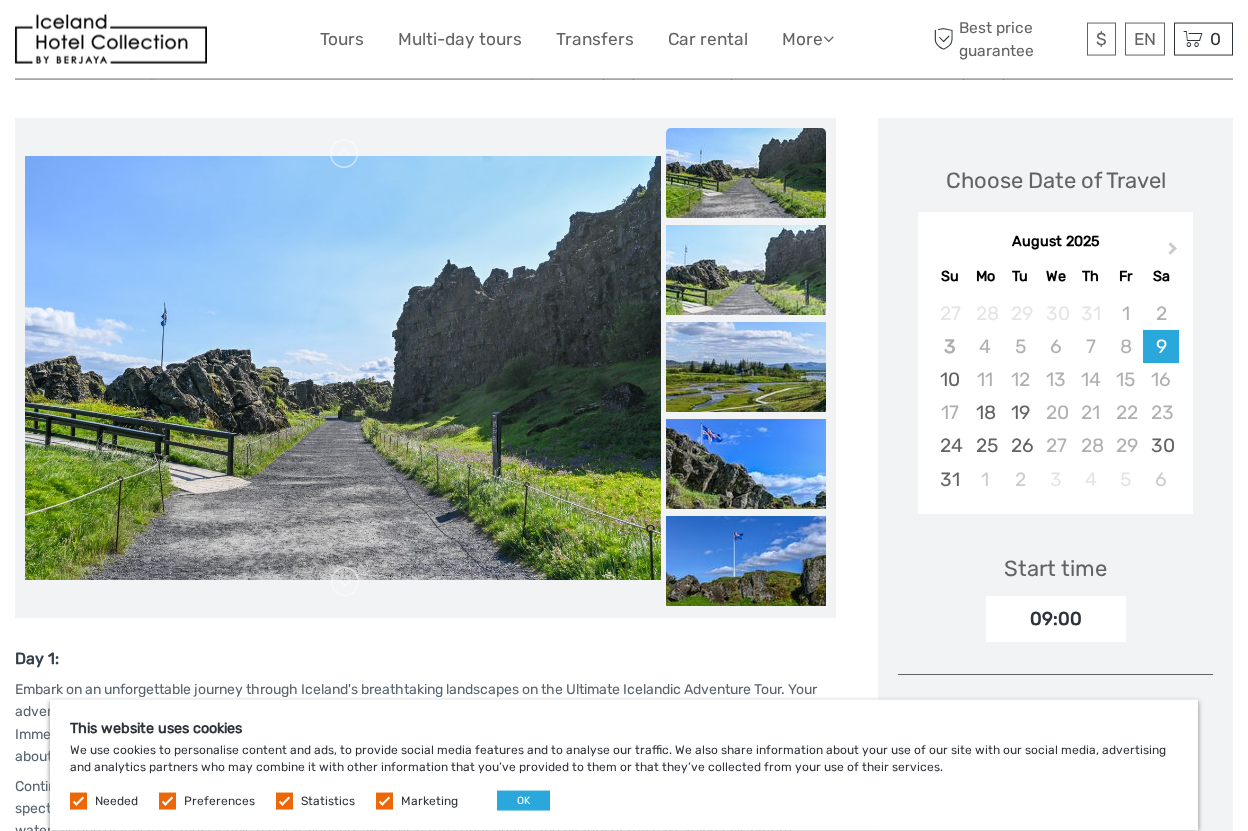 scroll, scrollTop: 264, scrollLeft: 0, axis: vertical 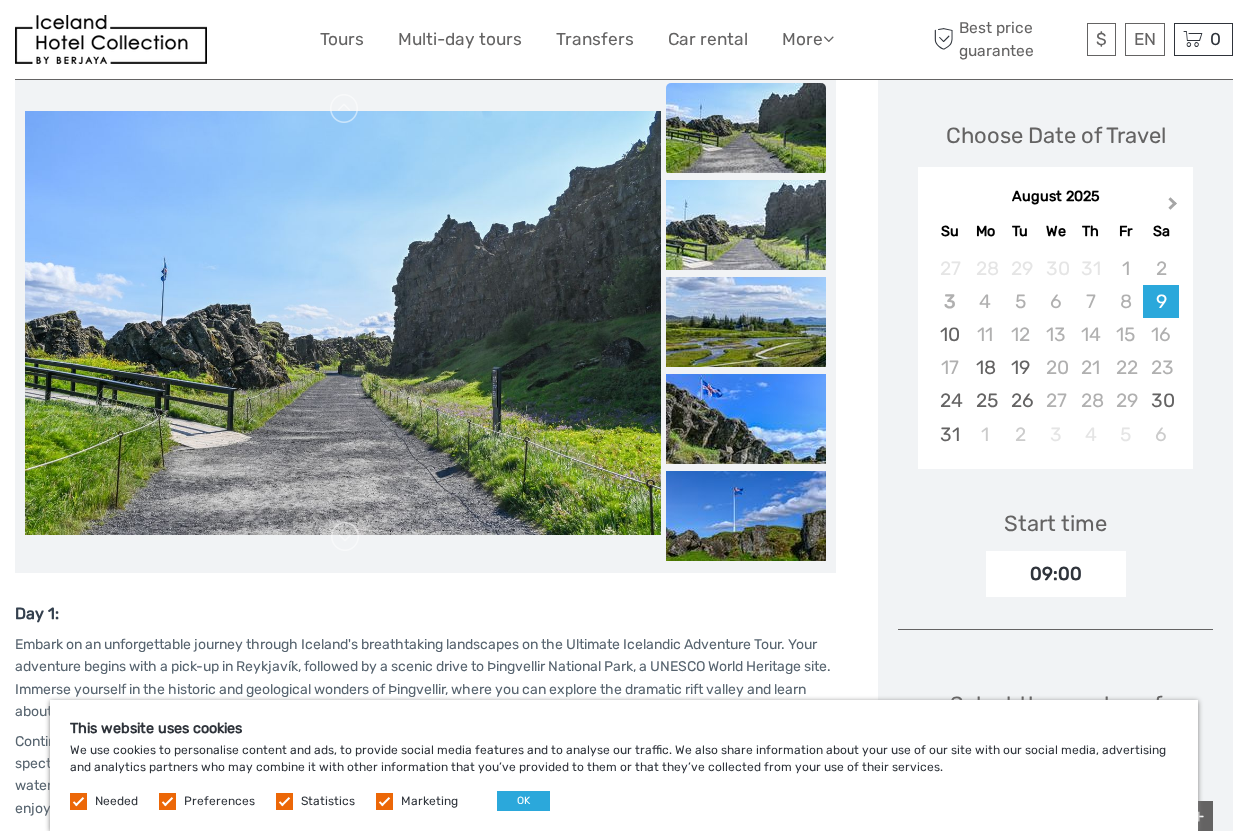 click on "Next Month" at bounding box center [1173, 207] 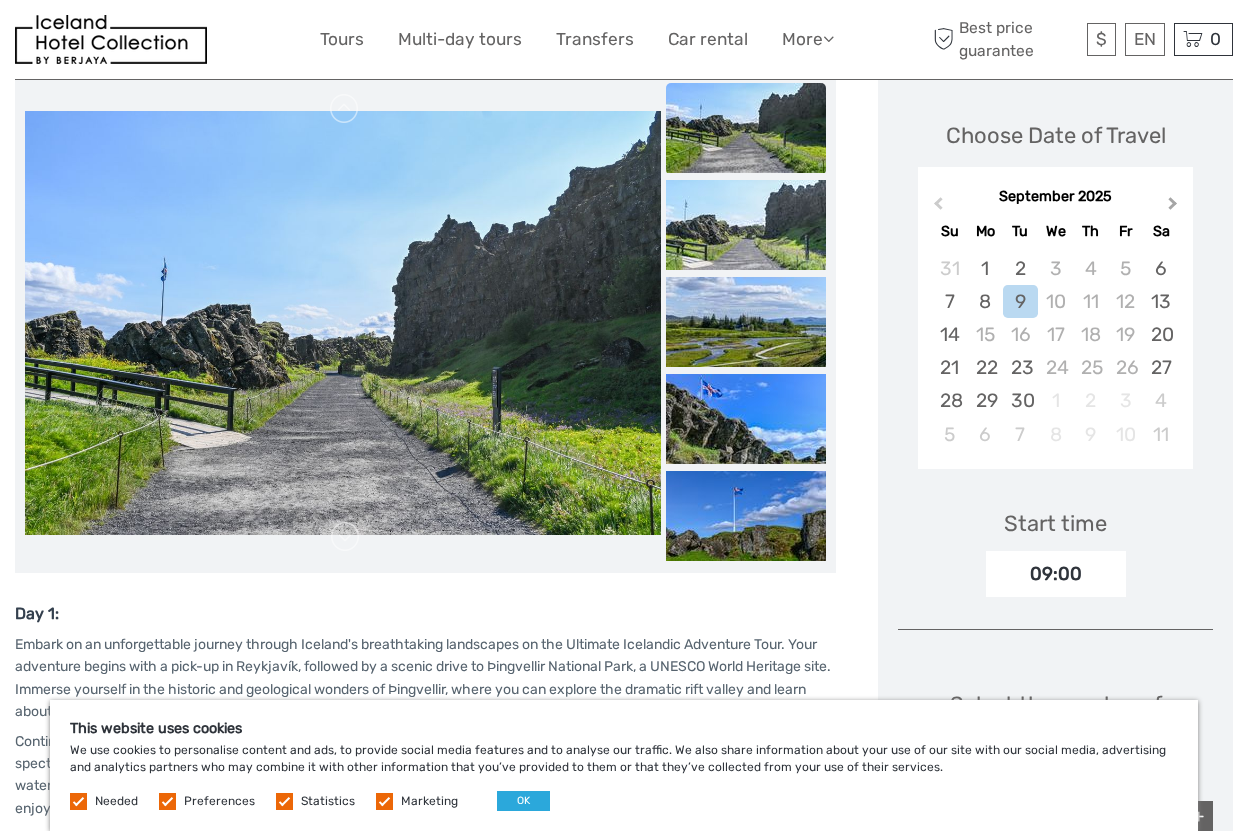 click on "Next Month" at bounding box center (1173, 207) 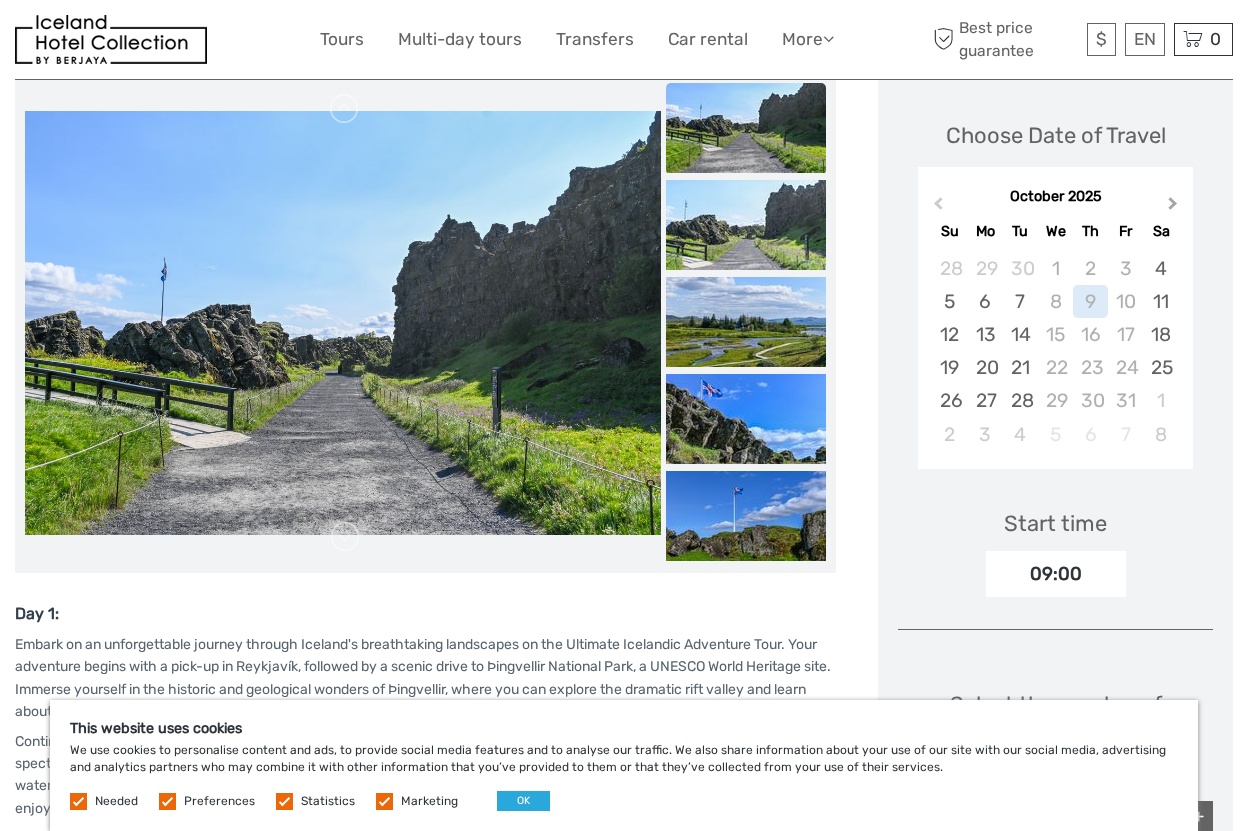 click on "Next Month" at bounding box center [1173, 207] 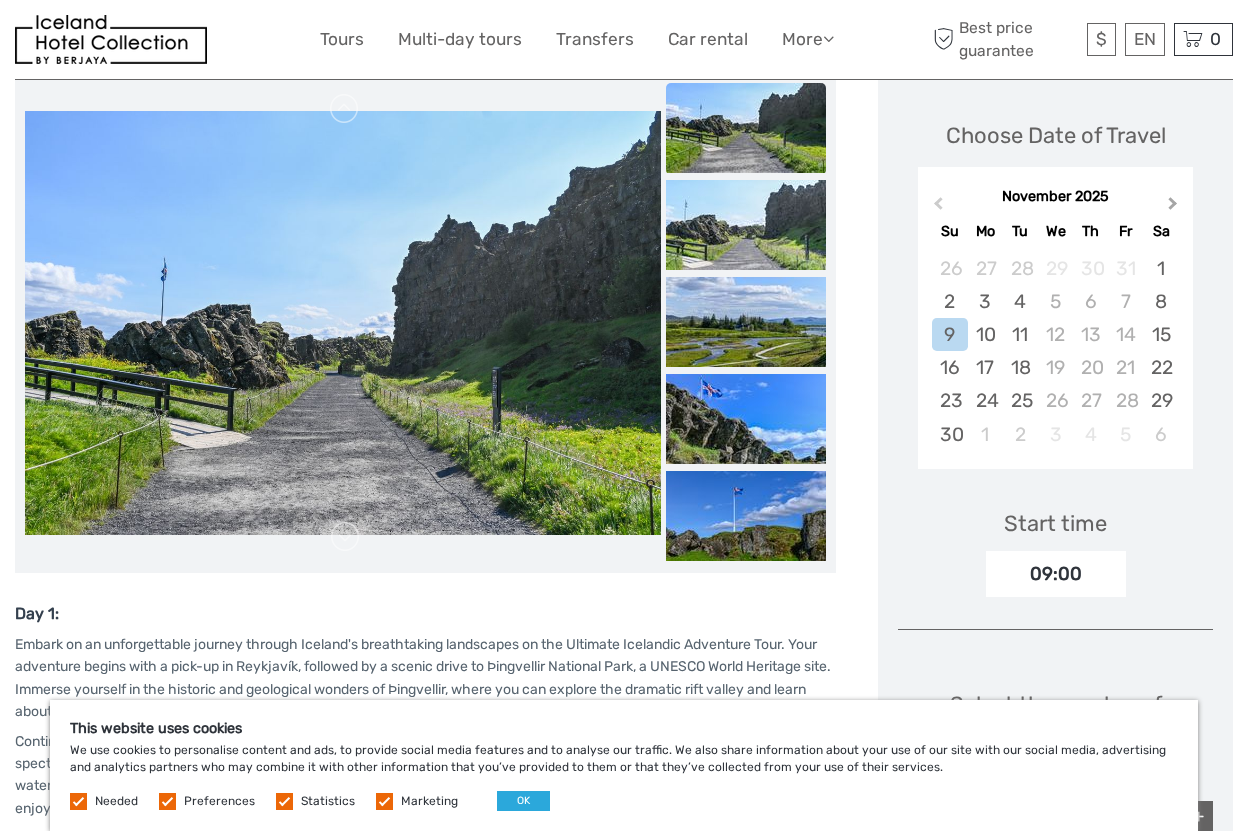 click on "Next Month" at bounding box center [1173, 207] 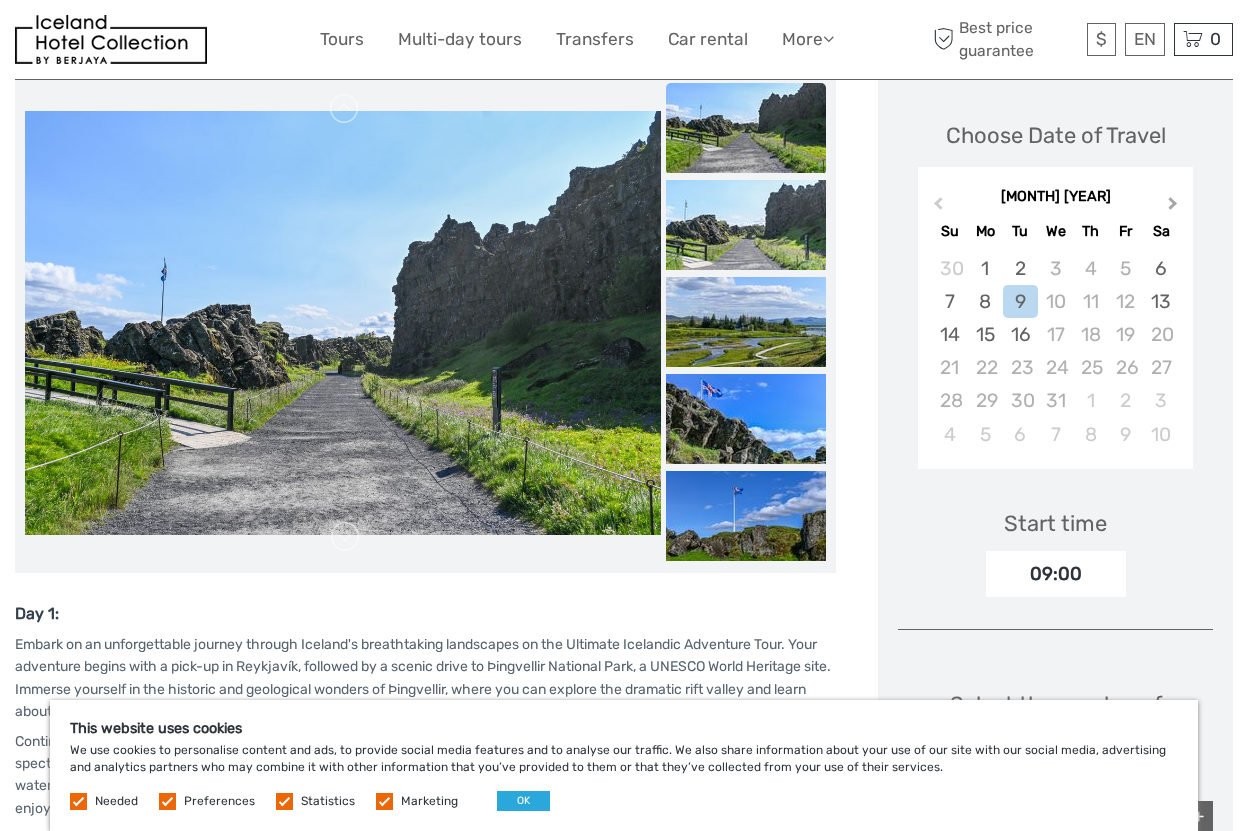 click on "Next Month" at bounding box center (1173, 207) 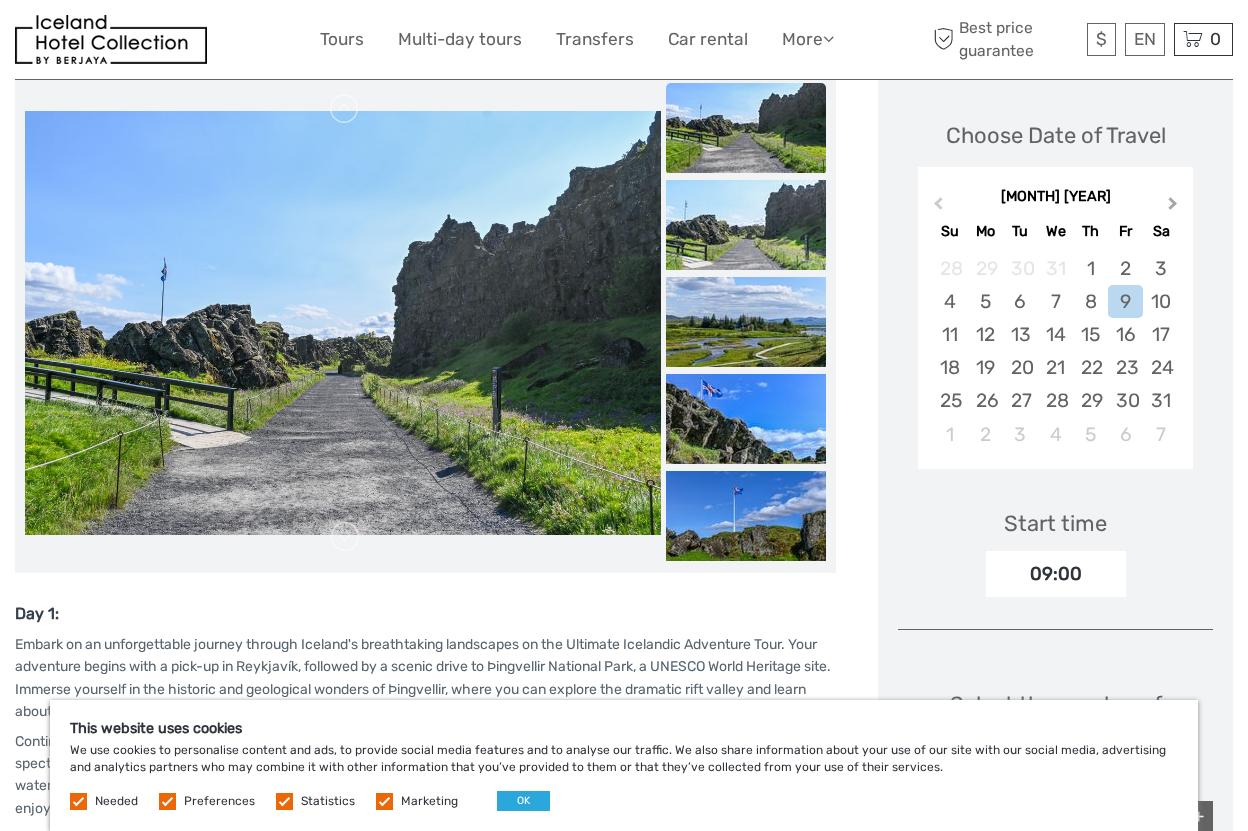 click on "Next Month" at bounding box center [1173, 207] 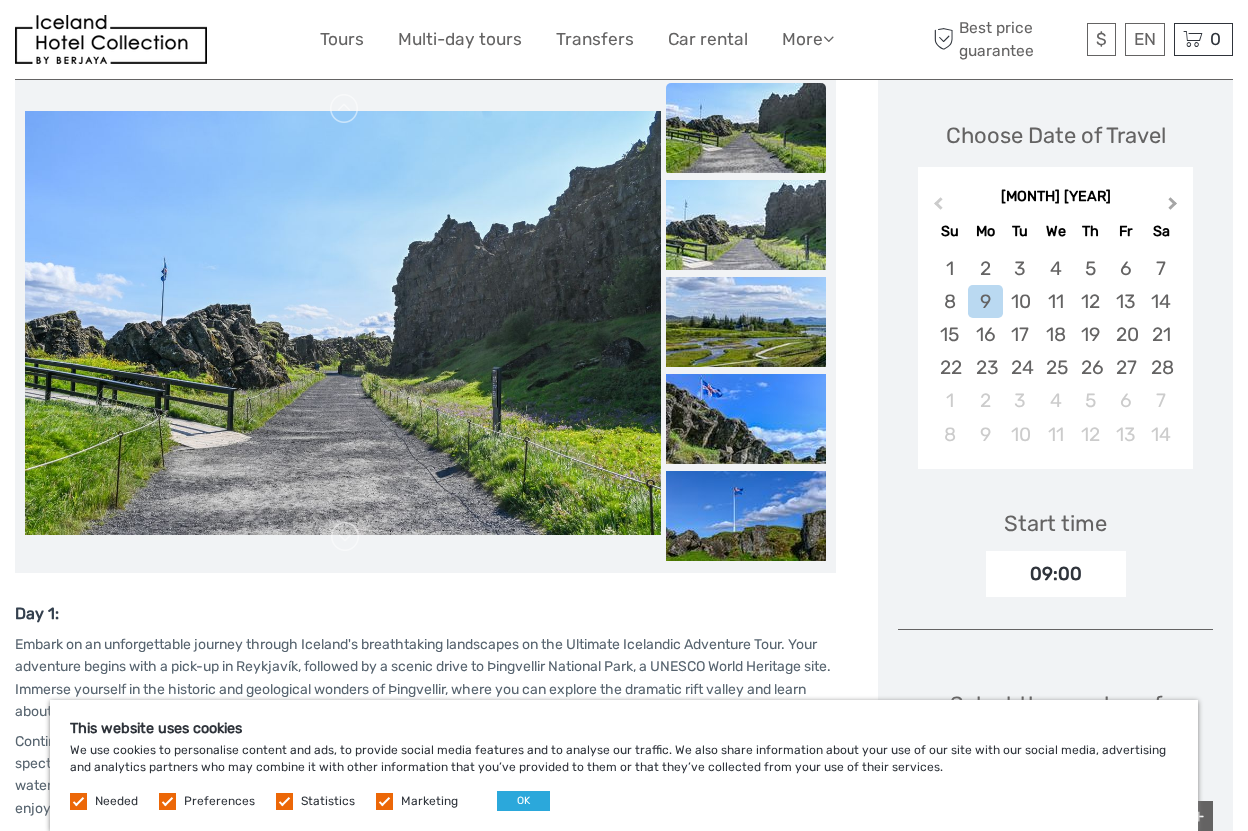 click on "Next Month" at bounding box center [1173, 207] 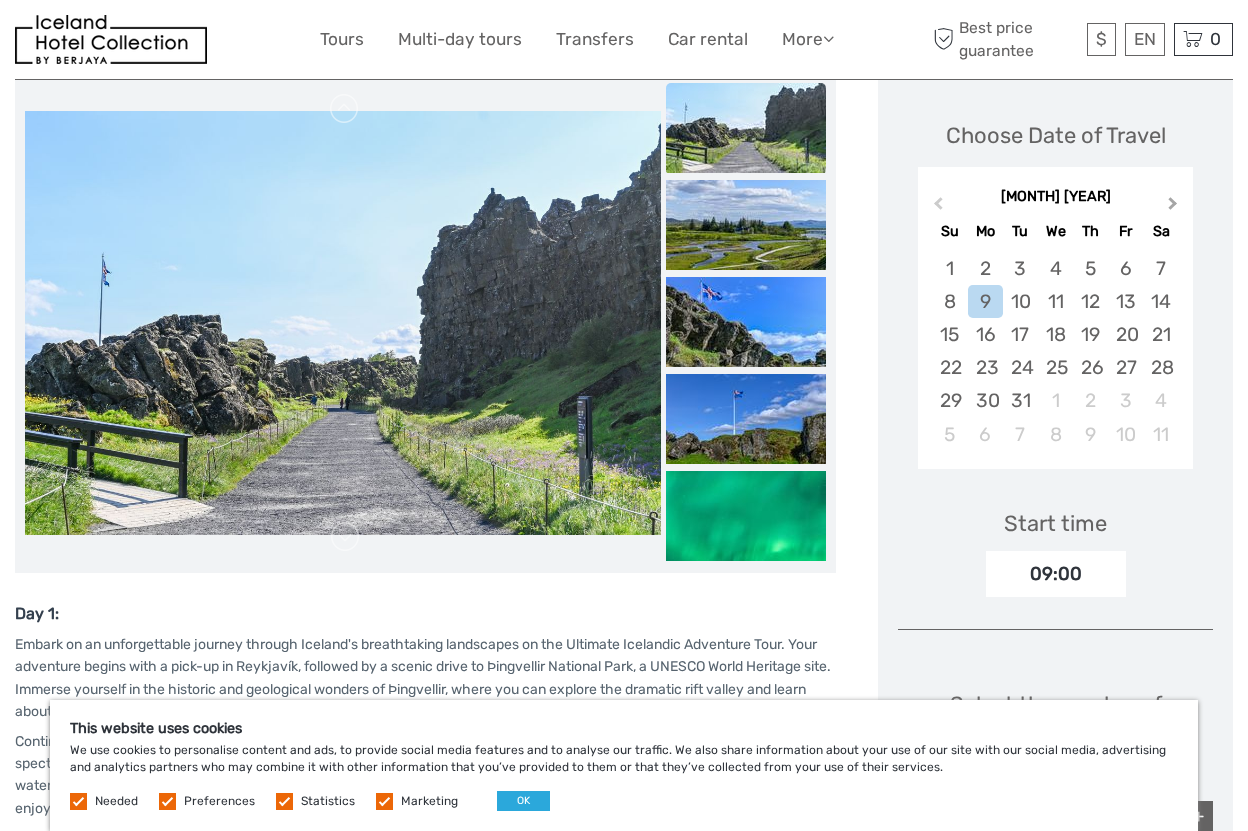 click on "Next Month" at bounding box center [1173, 207] 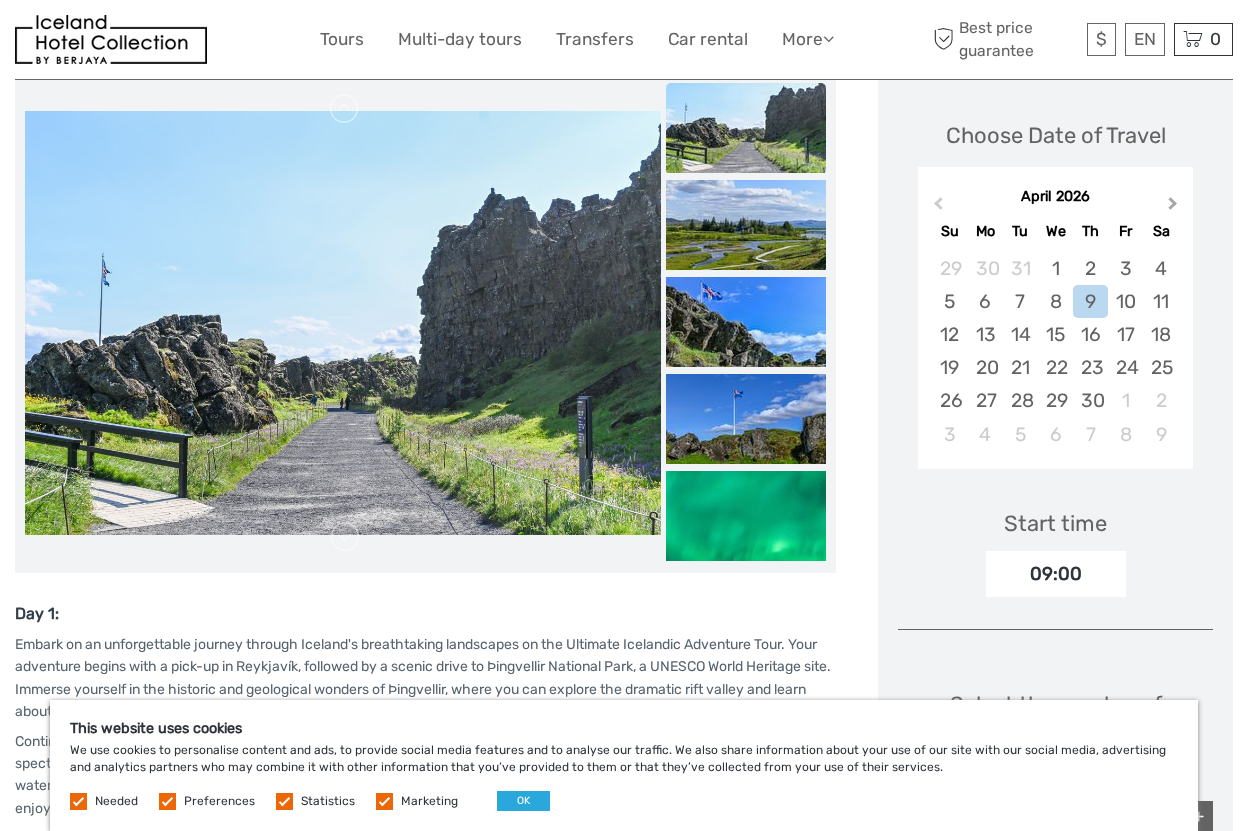 click on "Next Month" at bounding box center (1173, 207) 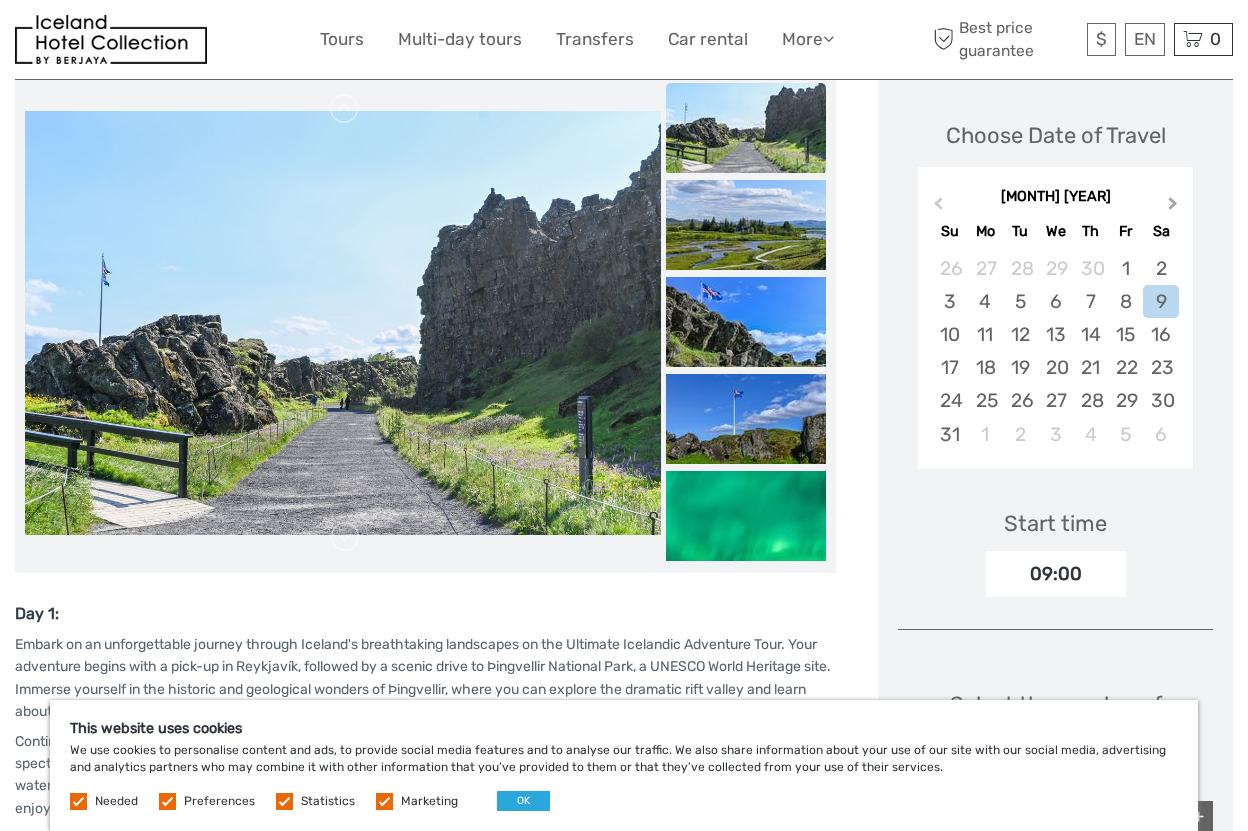 click on "Next Month" at bounding box center [1173, 207] 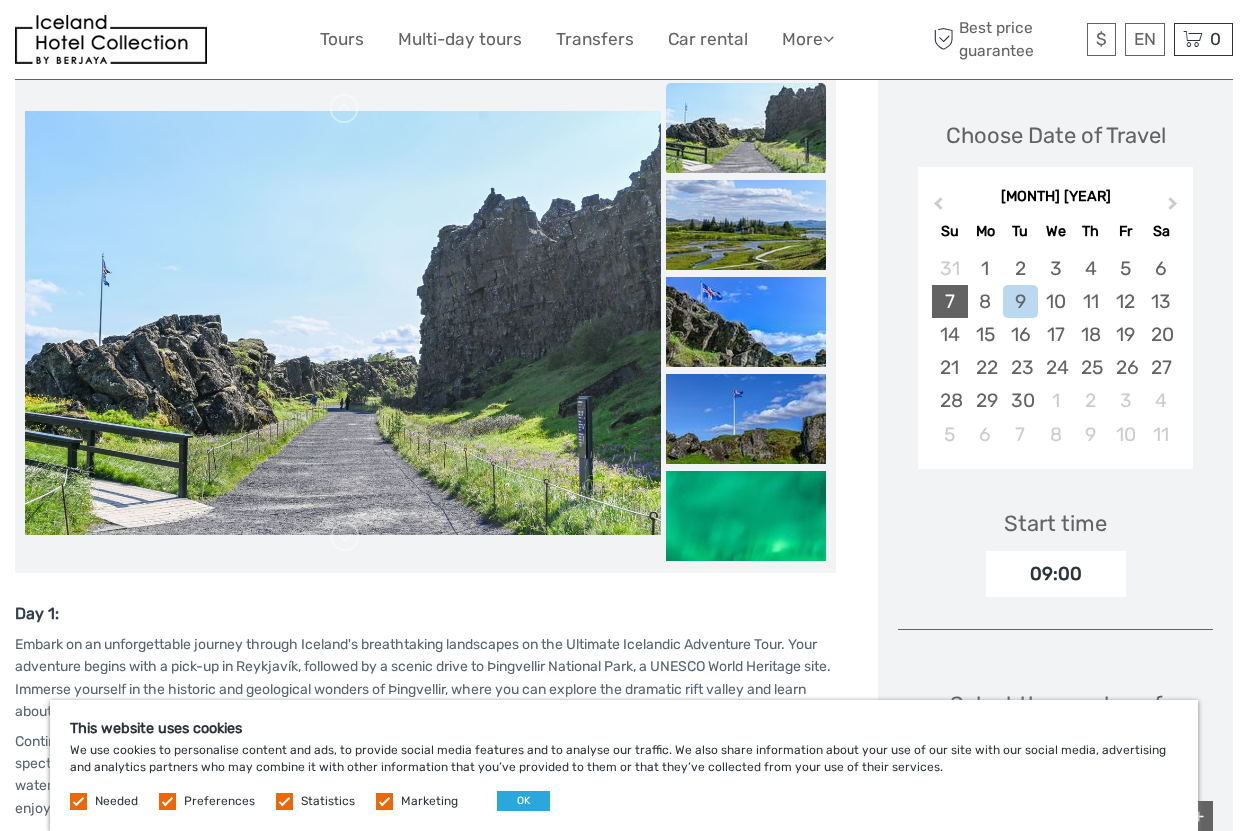 click on "7" at bounding box center (949, 301) 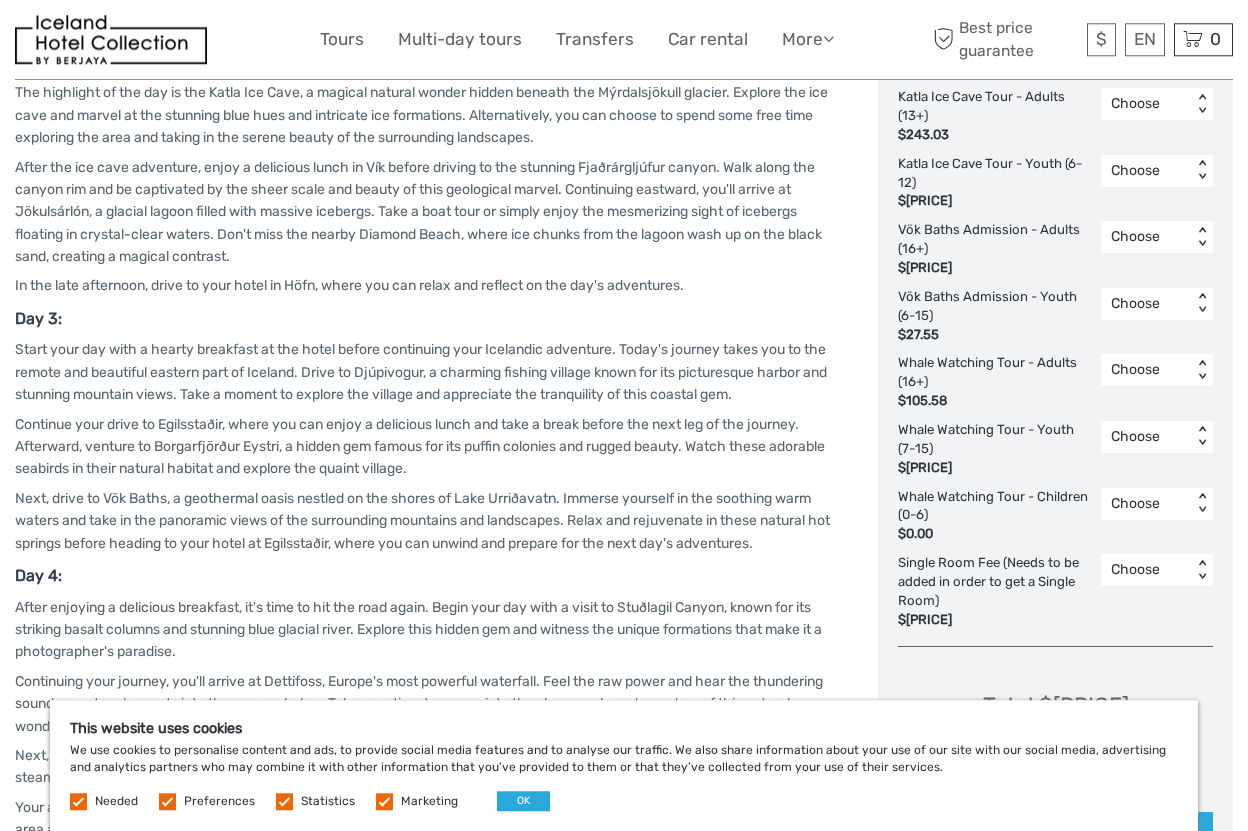 scroll, scrollTop: 1320, scrollLeft: 0, axis: vertical 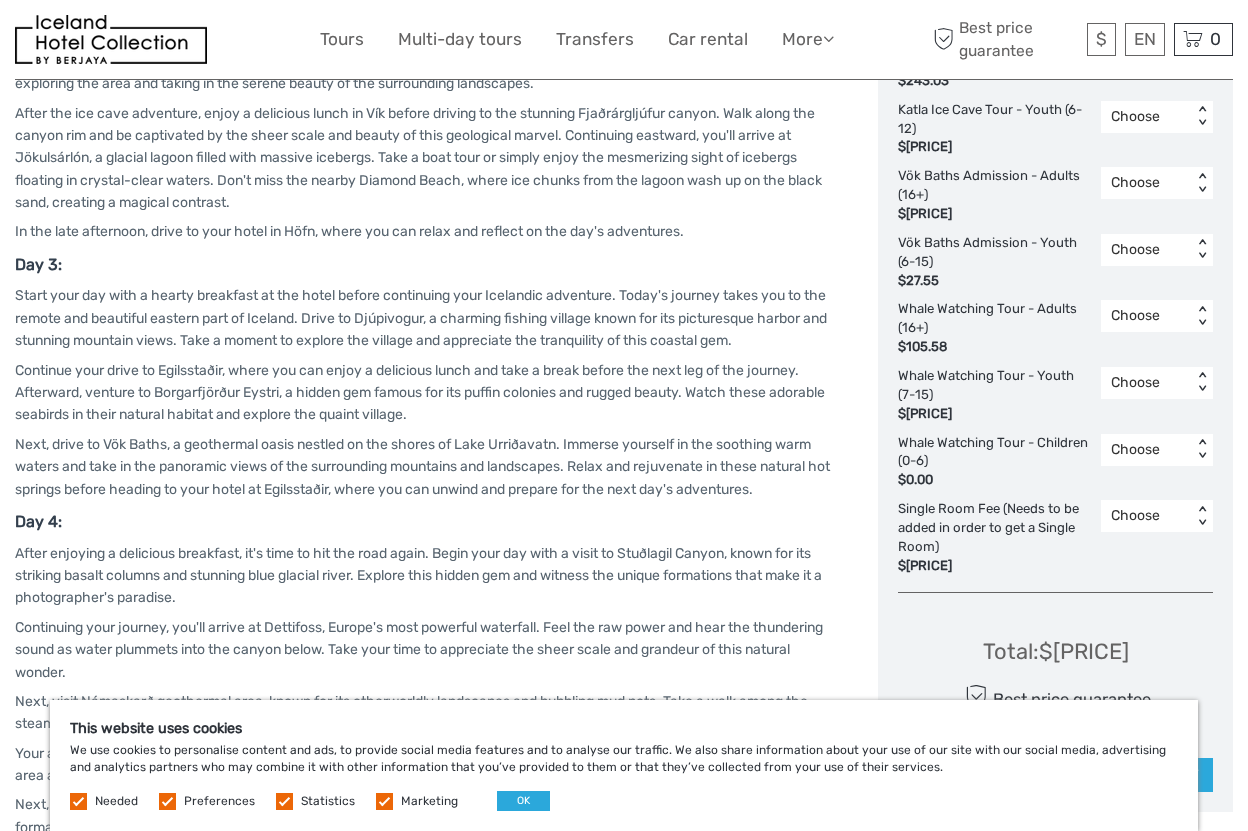 click on "Single Room Fee (Needs to be added in order to get a Single Room) $[PRICE]" at bounding box center (999, 537) 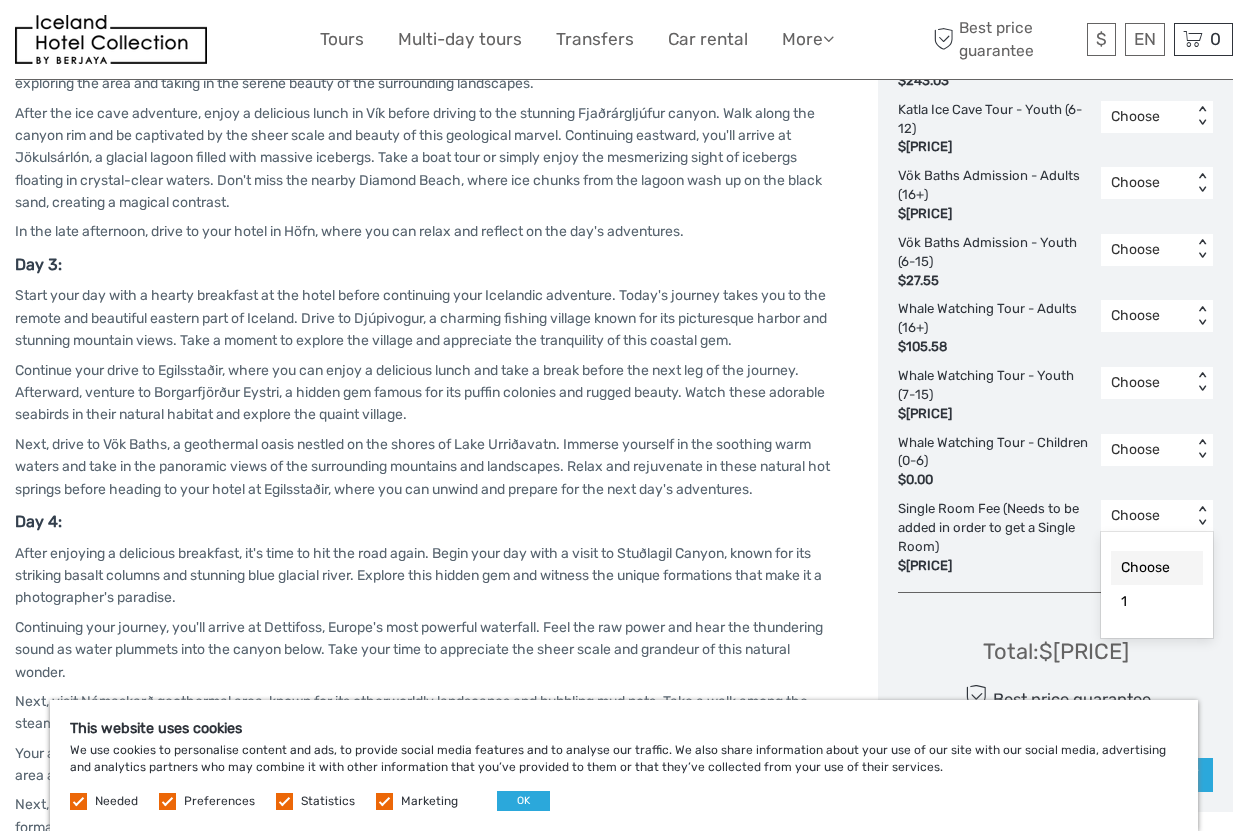 click on "Choose" at bounding box center [1146, 516] 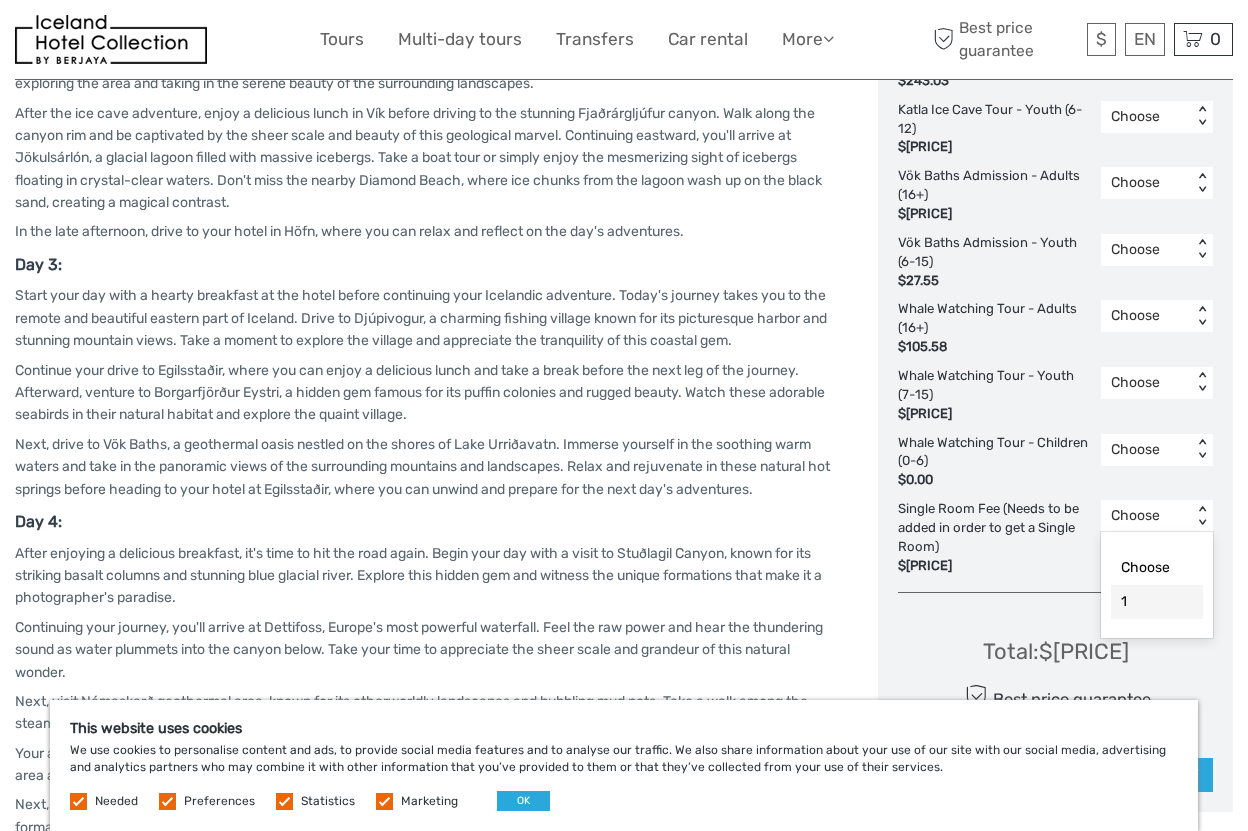 click on "1" at bounding box center [1157, 602] 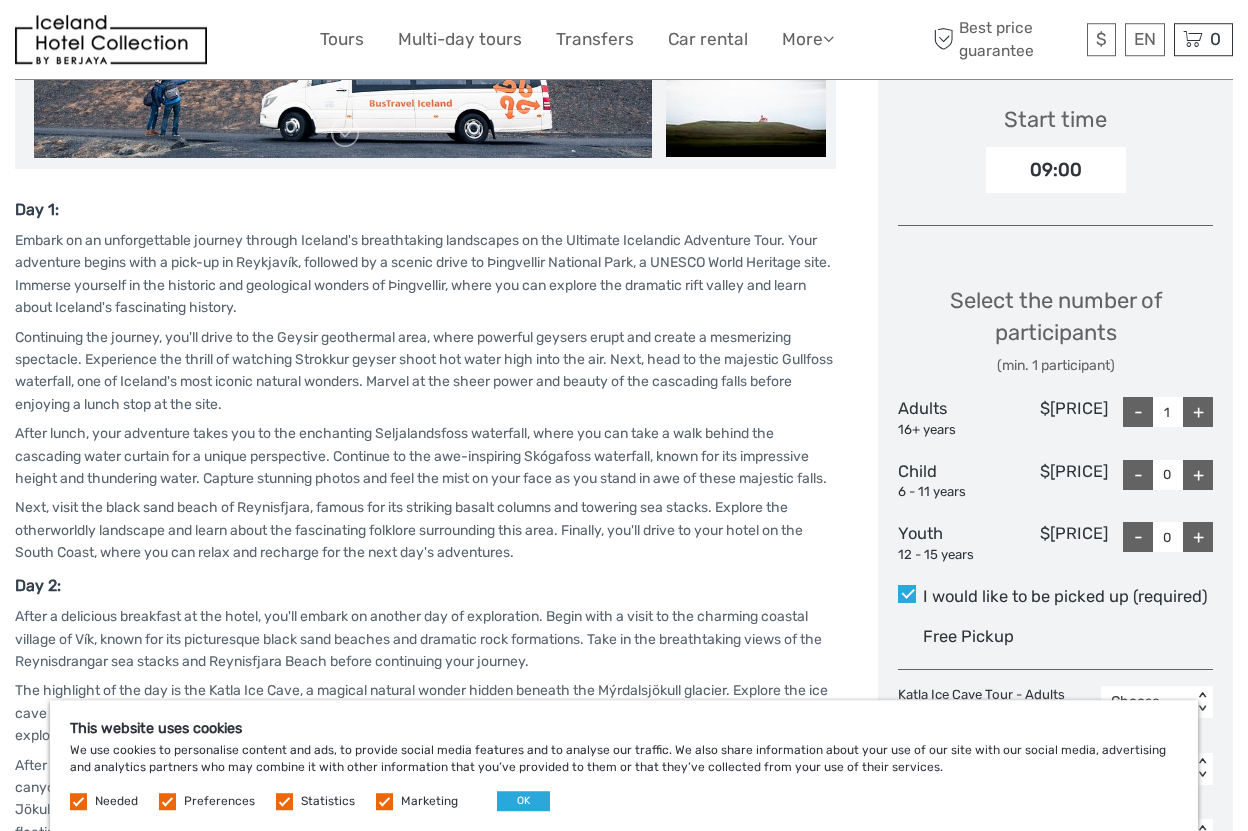 scroll, scrollTop: 660, scrollLeft: 0, axis: vertical 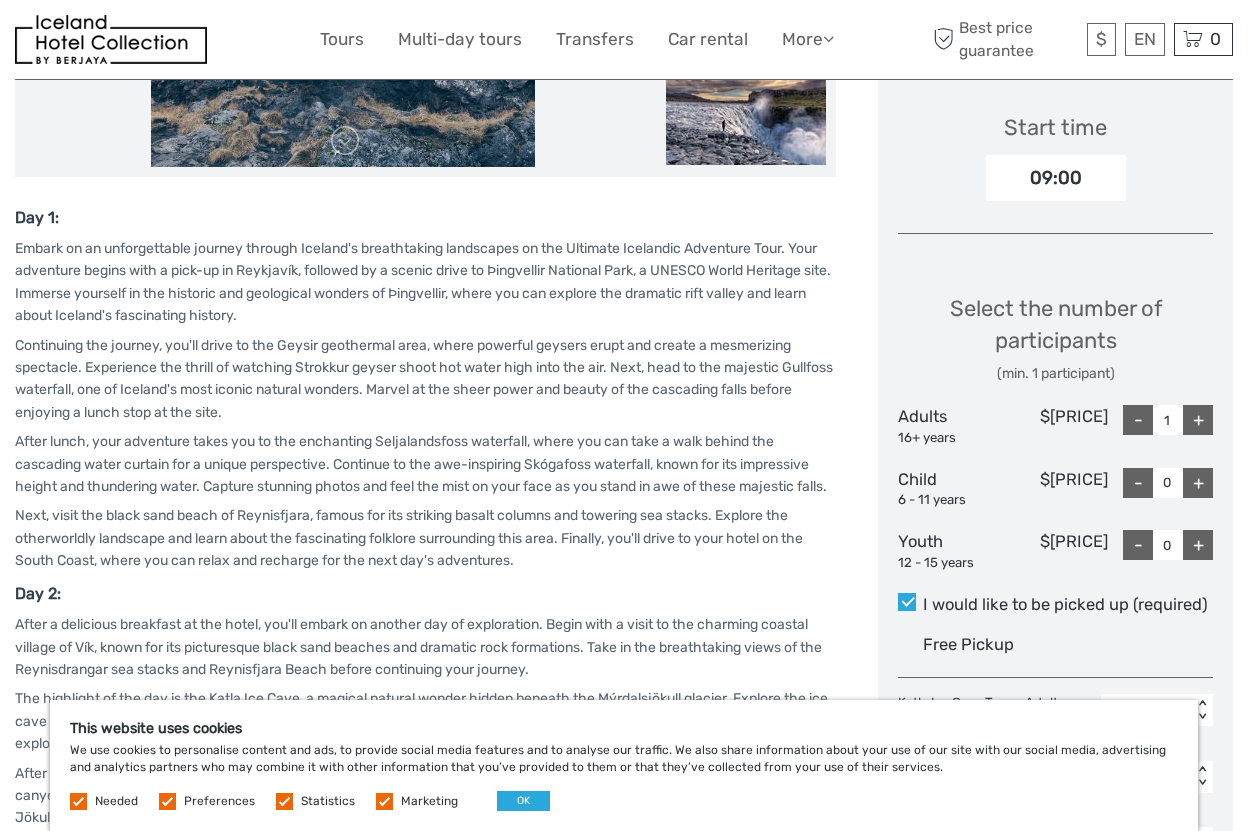 click on "+" at bounding box center (1198, 420) 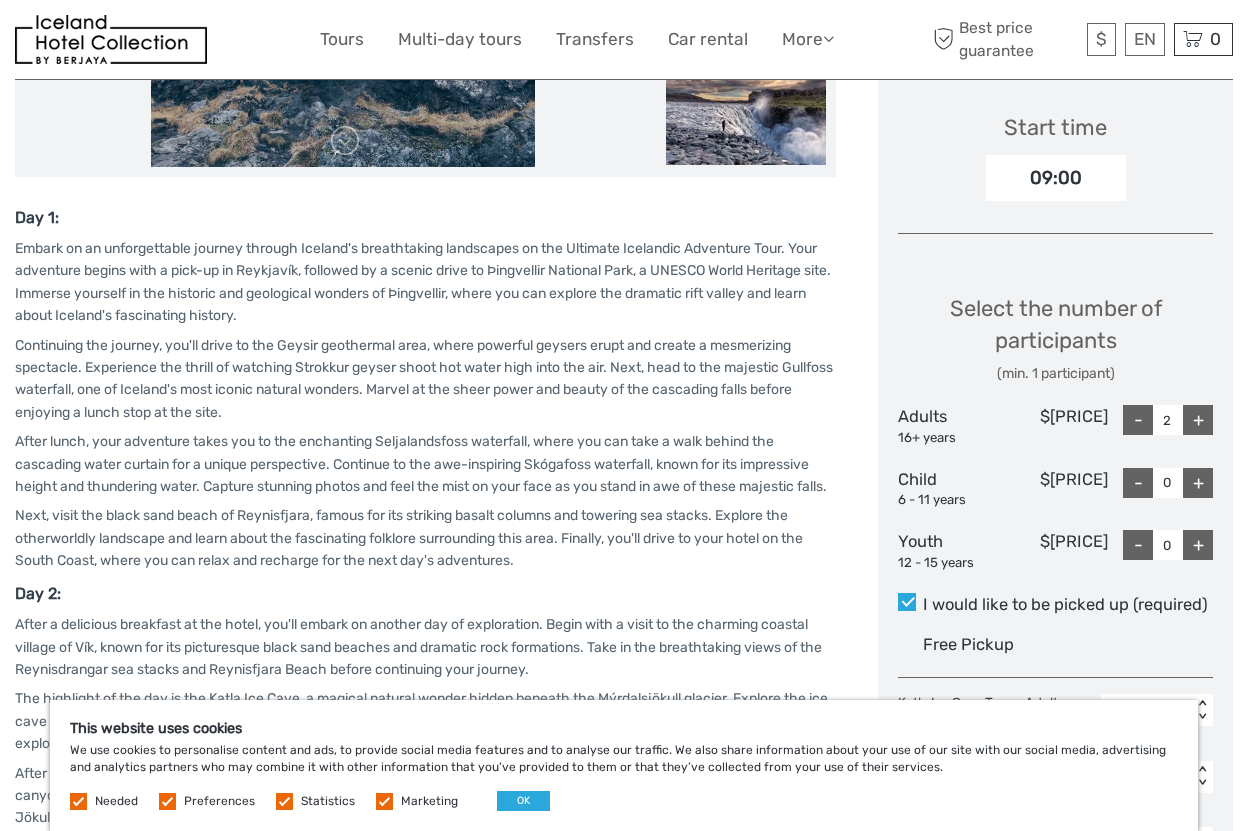 click on "+" at bounding box center (1198, 420) 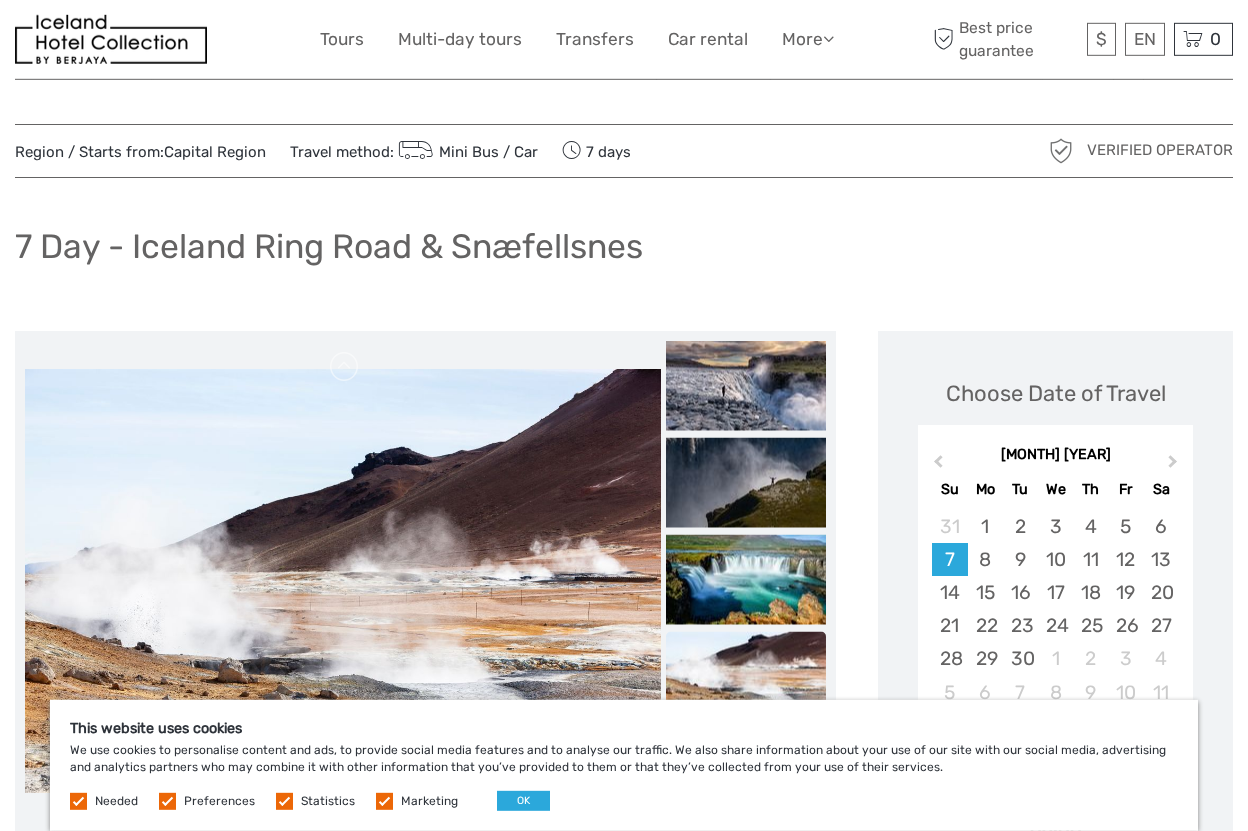 scroll, scrollTop: 0, scrollLeft: 0, axis: both 